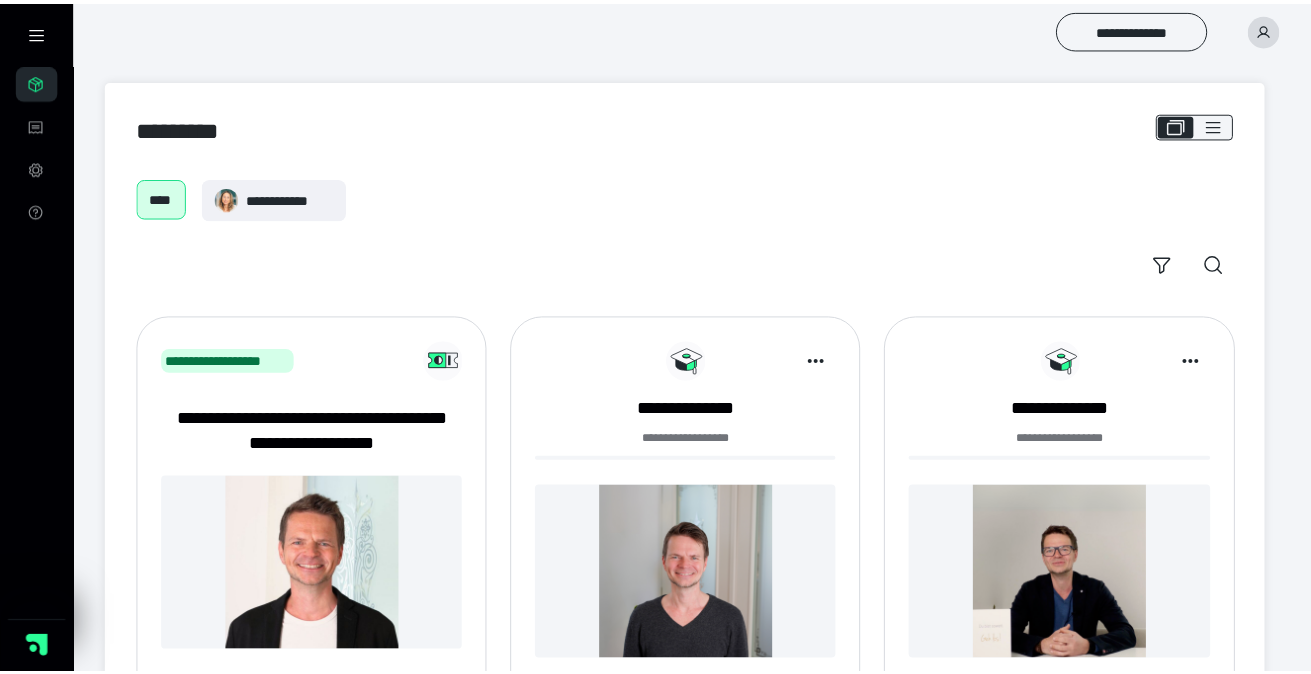 scroll, scrollTop: 200, scrollLeft: 0, axis: vertical 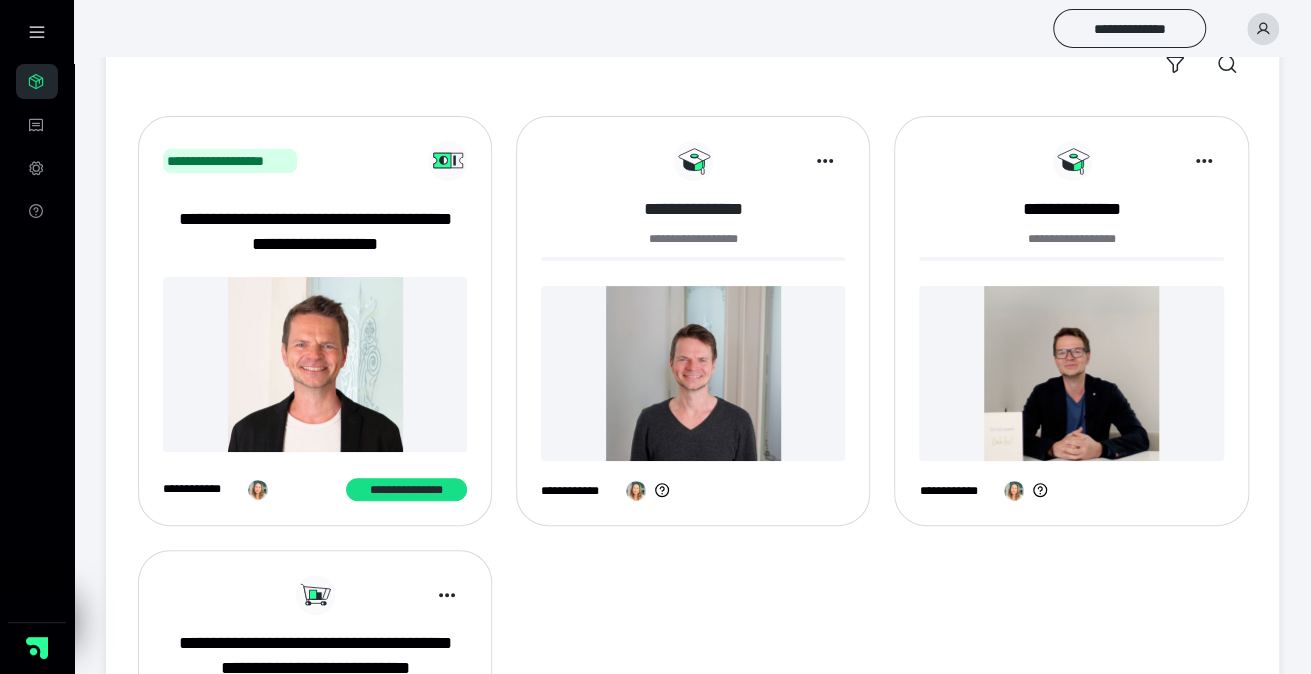 click on "**********" at bounding box center [693, 209] 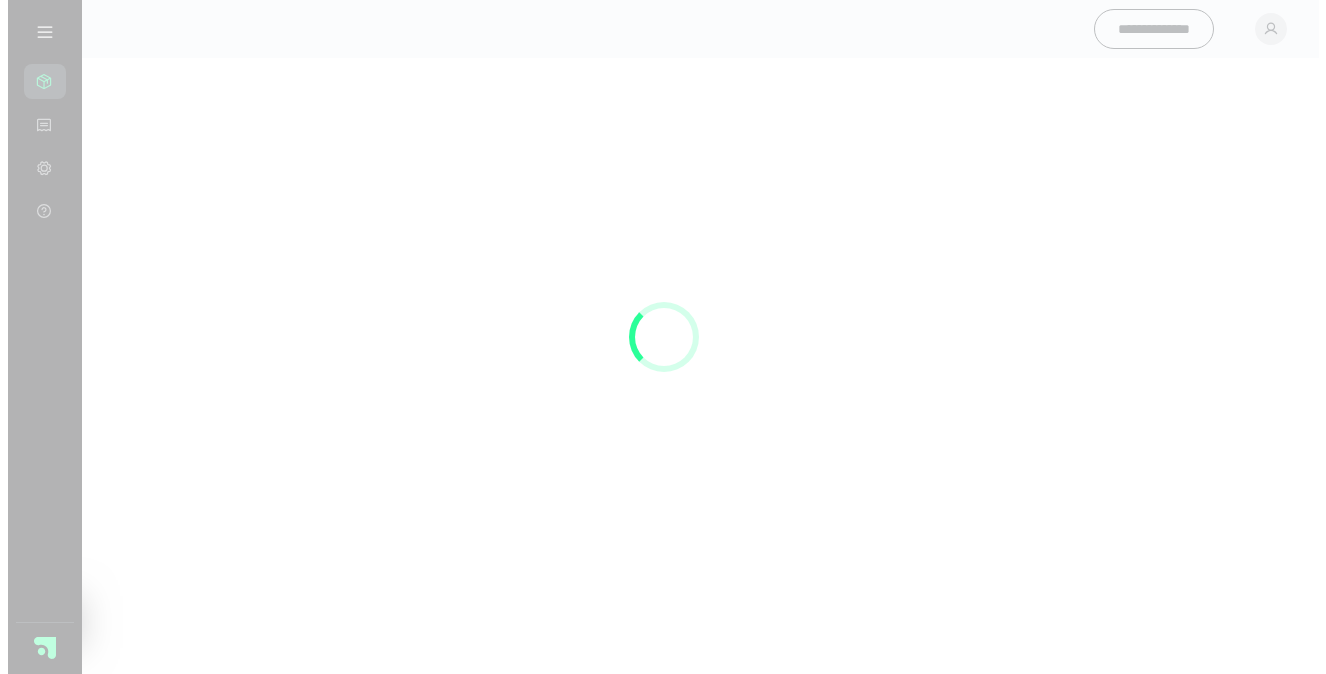 scroll, scrollTop: 0, scrollLeft: 0, axis: both 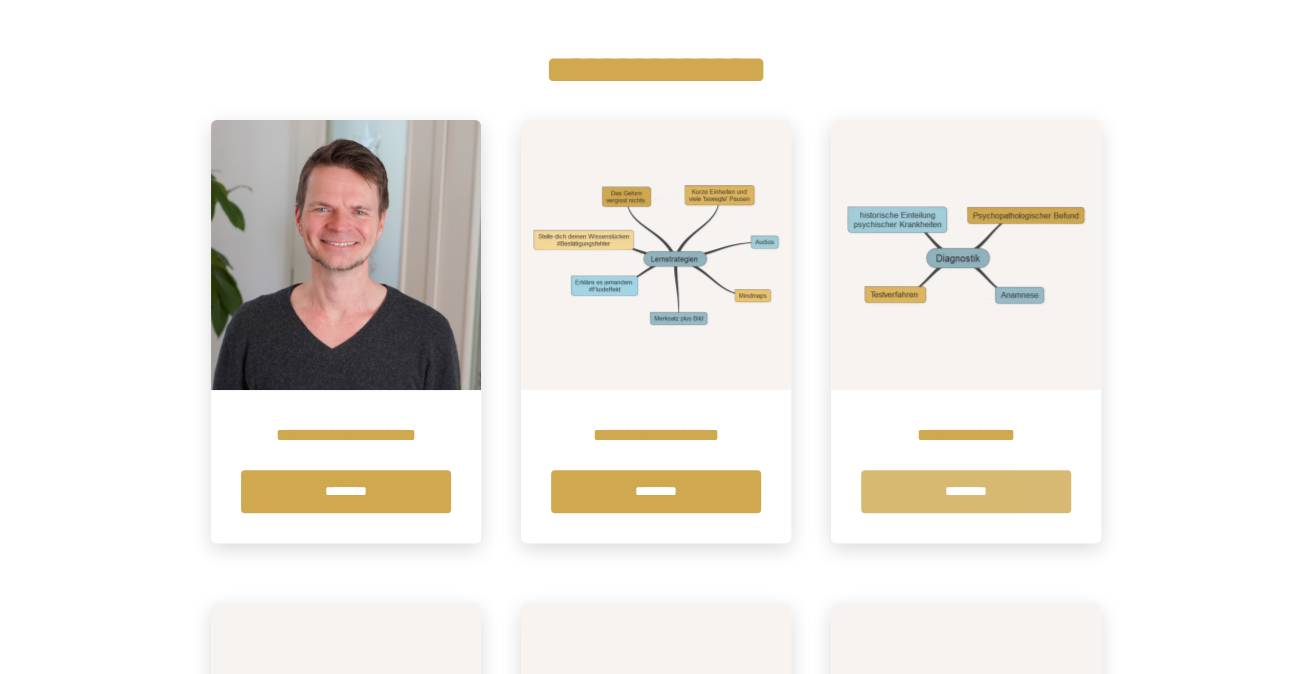 click on "********" at bounding box center (966, 491) 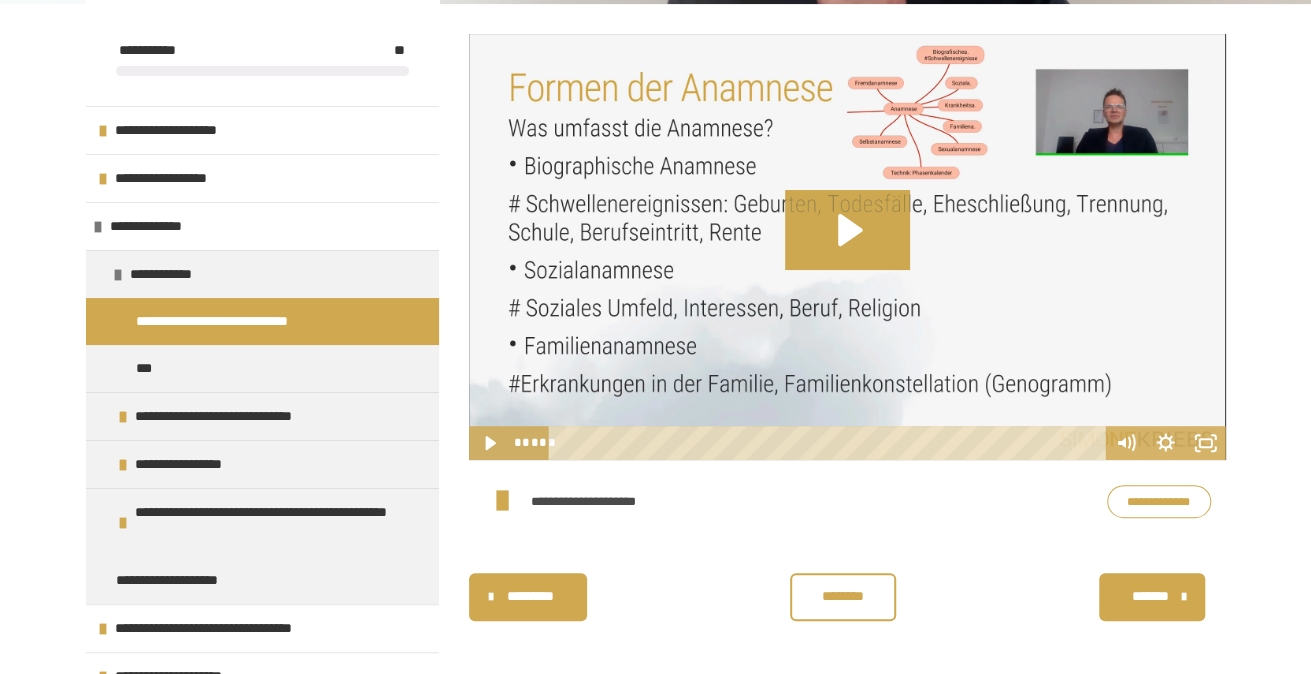 scroll, scrollTop: 284, scrollLeft: 0, axis: vertical 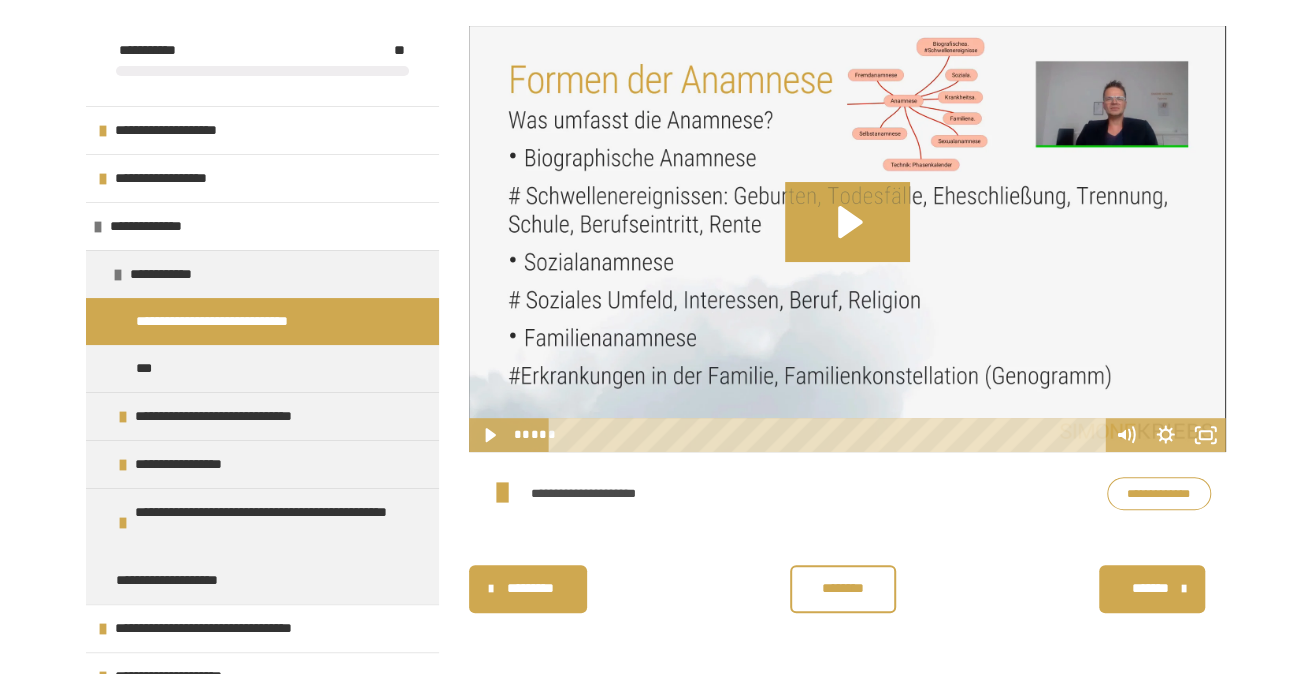 click on "**********" at bounding box center (1159, 493) 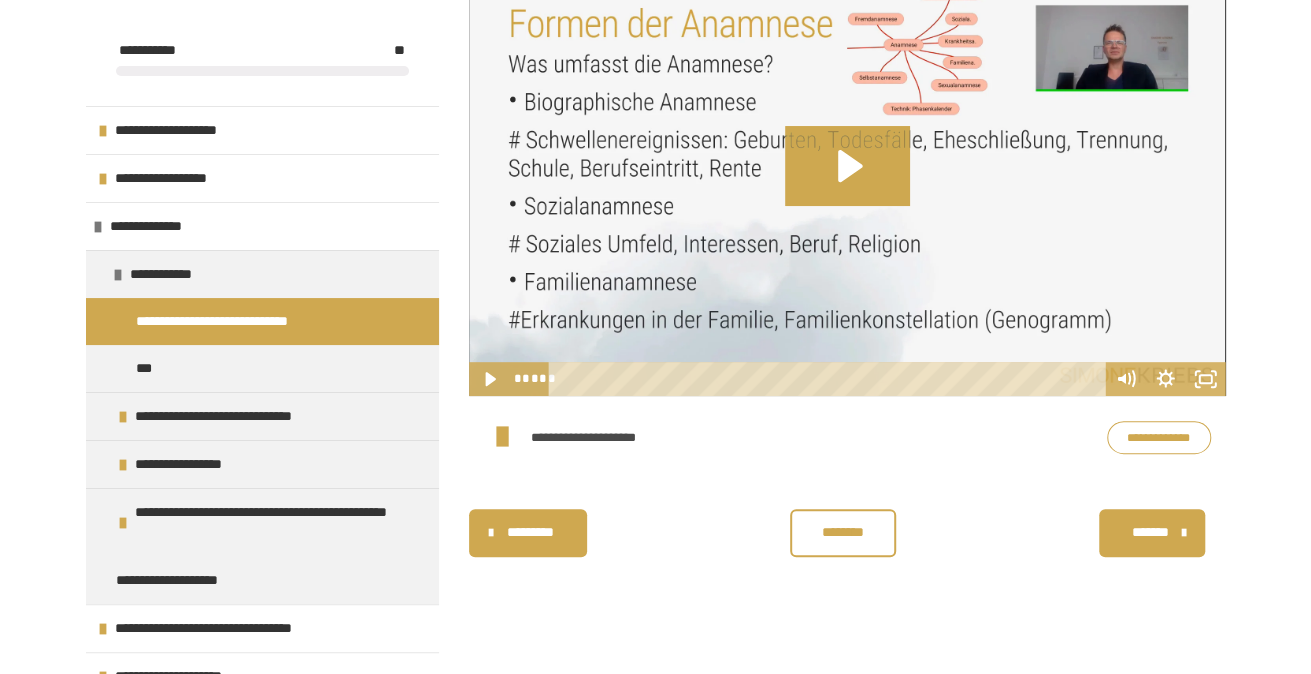 click on "**********" at bounding box center [608, 437] 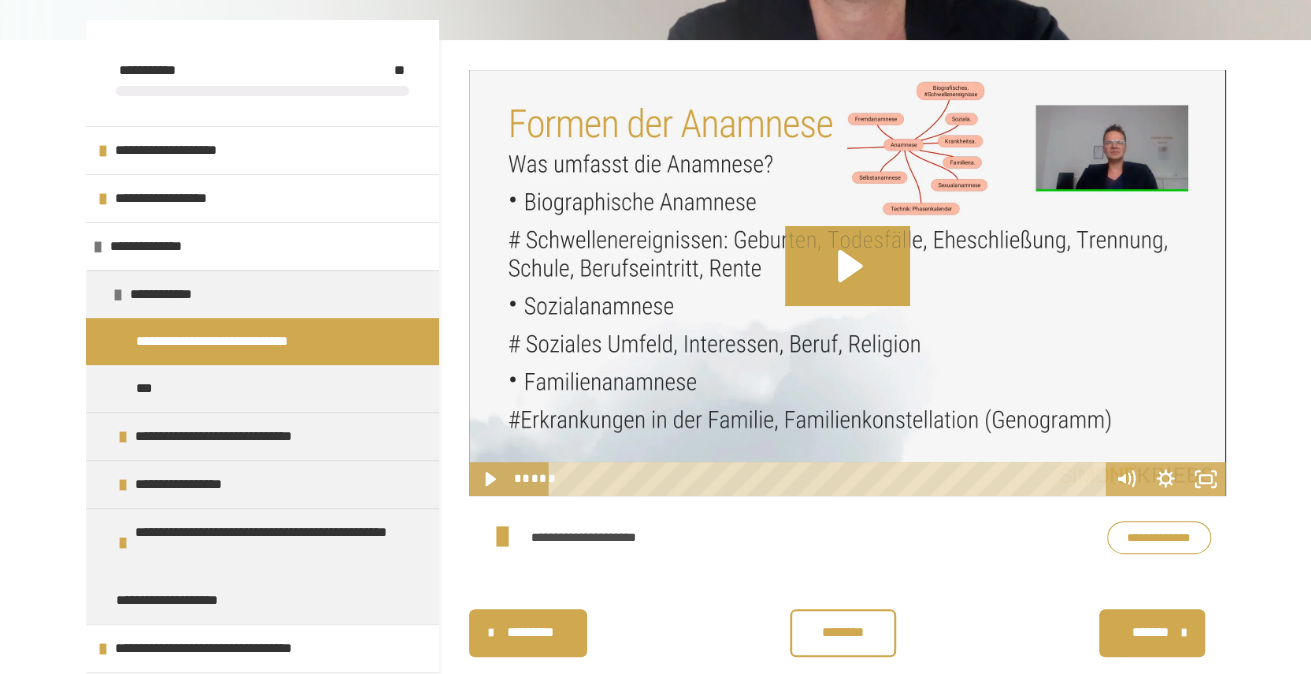 scroll, scrollTop: 340, scrollLeft: 0, axis: vertical 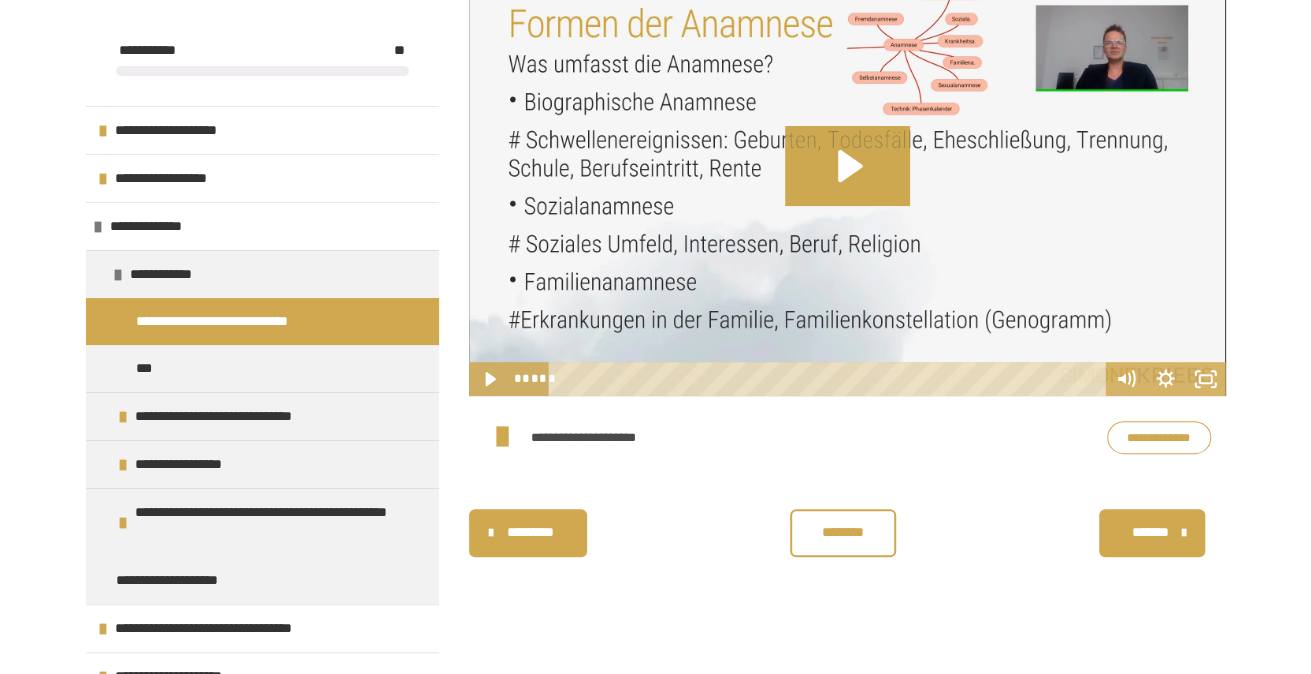 click on "*******" at bounding box center (1150, 532) 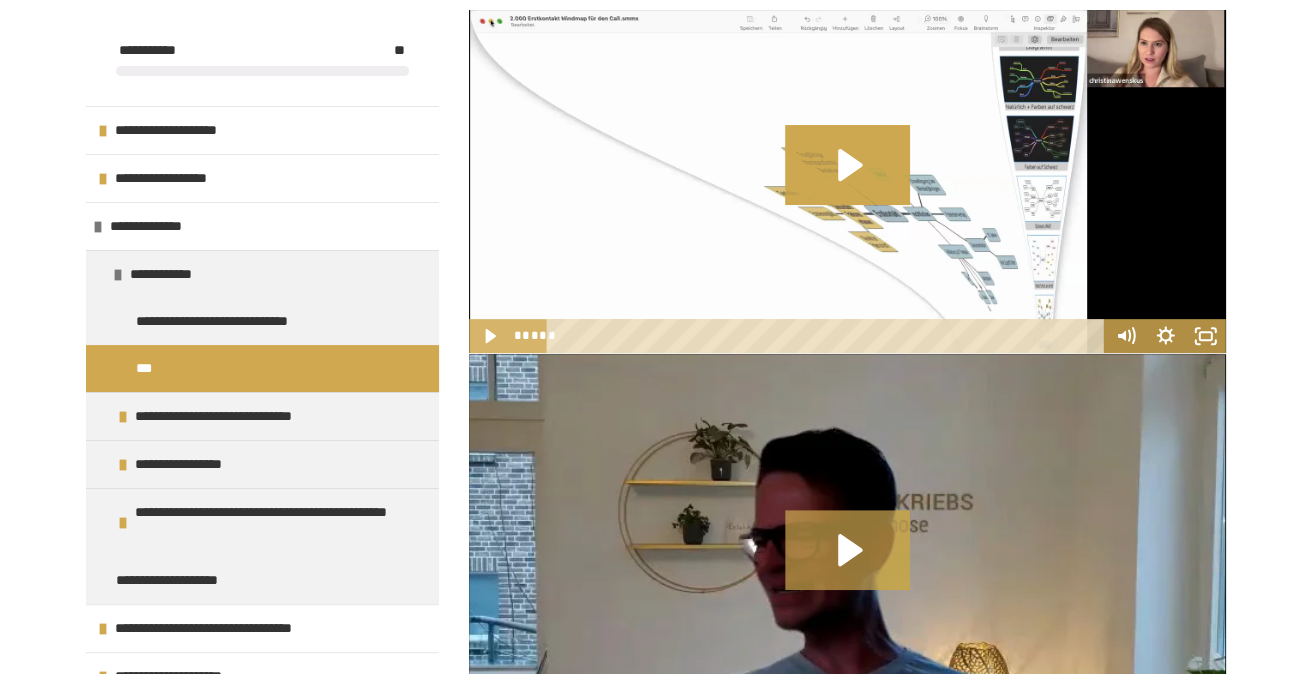 scroll, scrollTop: 543, scrollLeft: 0, axis: vertical 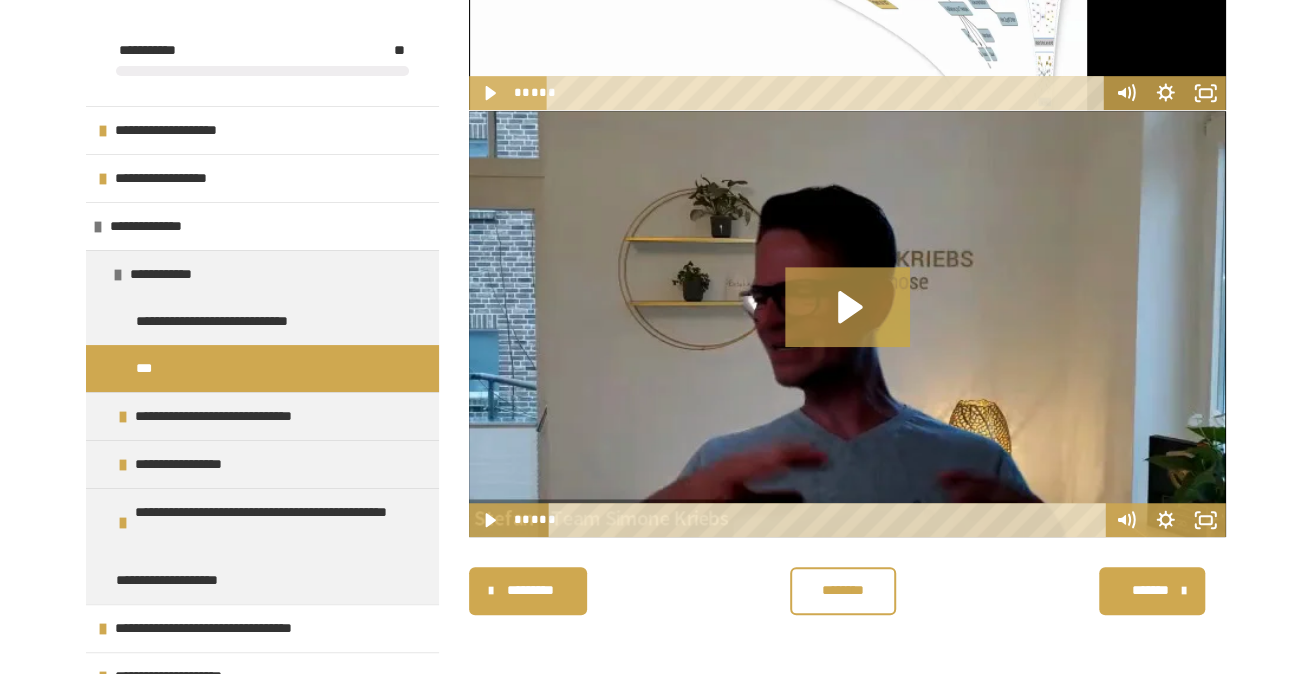 click on "*******" at bounding box center (1150, 590) 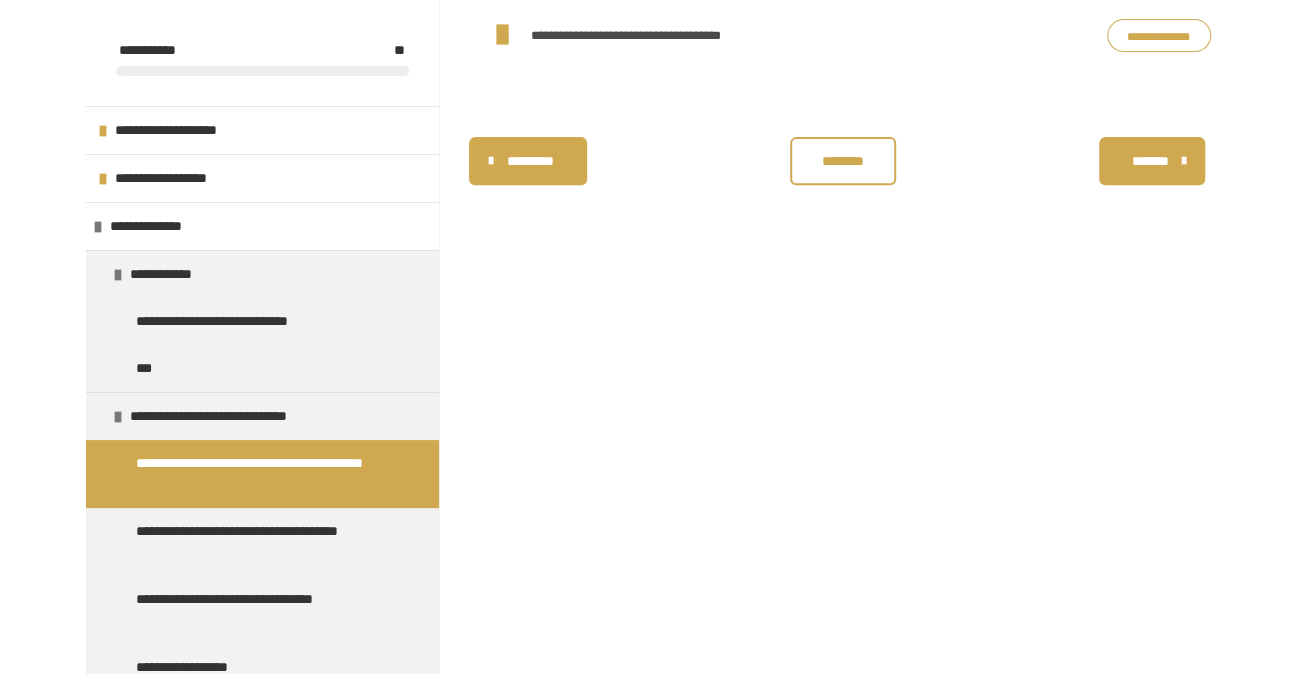 scroll, scrollTop: 340, scrollLeft: 0, axis: vertical 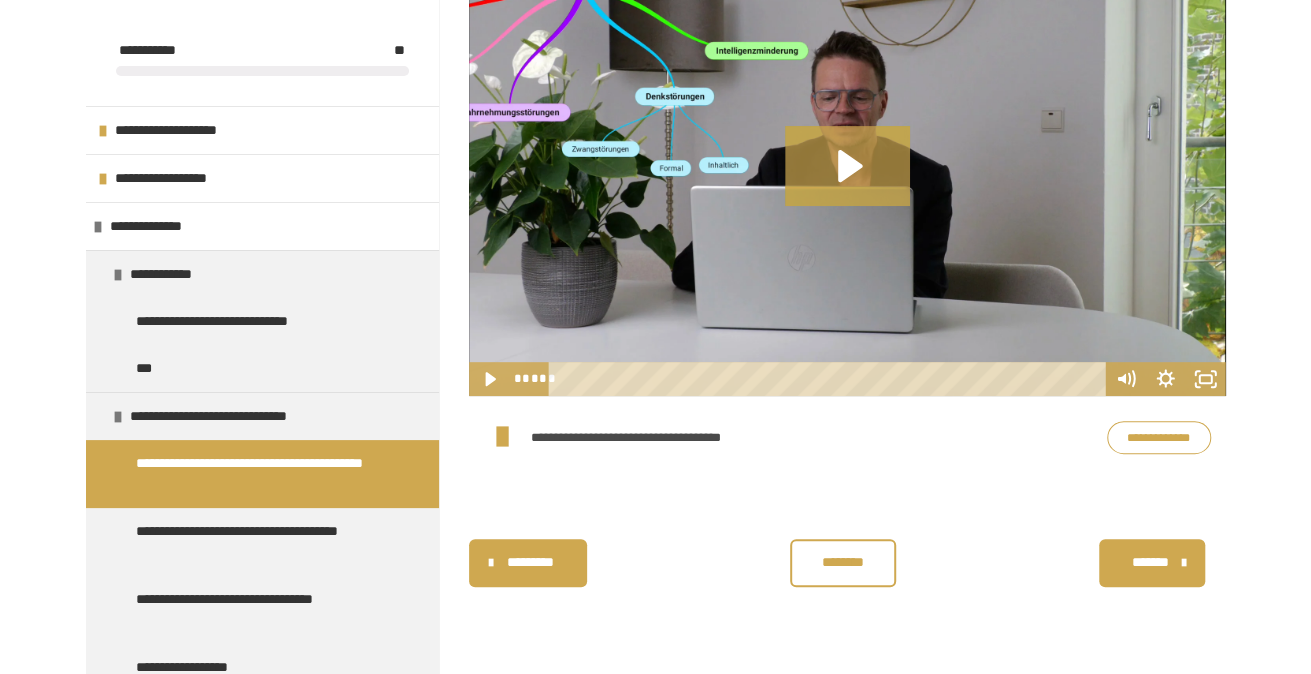 click on "**********" at bounding box center [1159, 437] 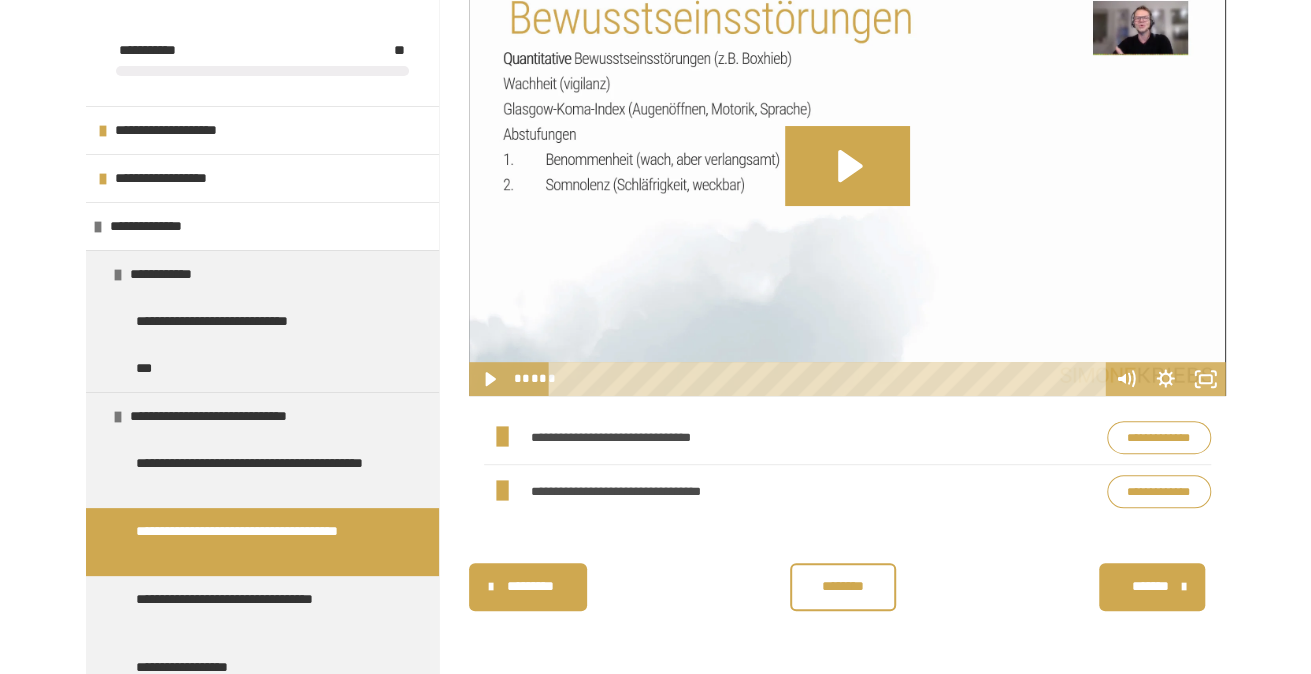 click on "**********" at bounding box center [1159, 491] 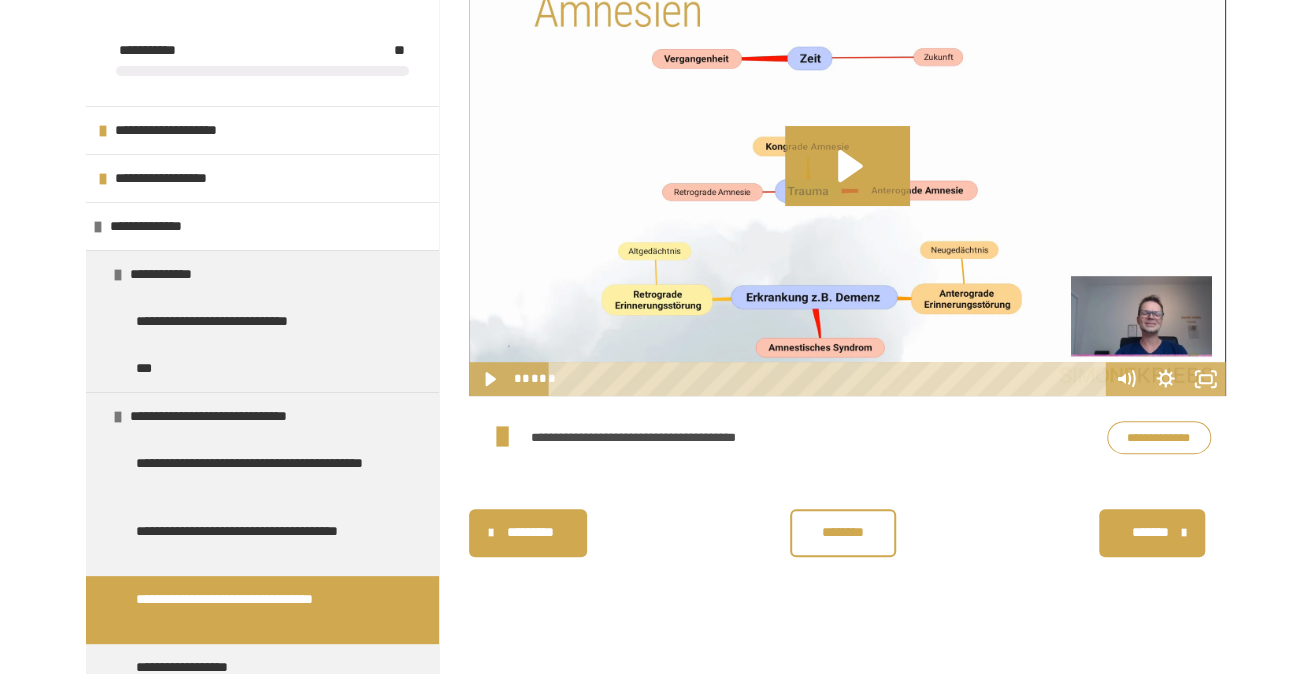 click on "**********" at bounding box center [1159, 437] 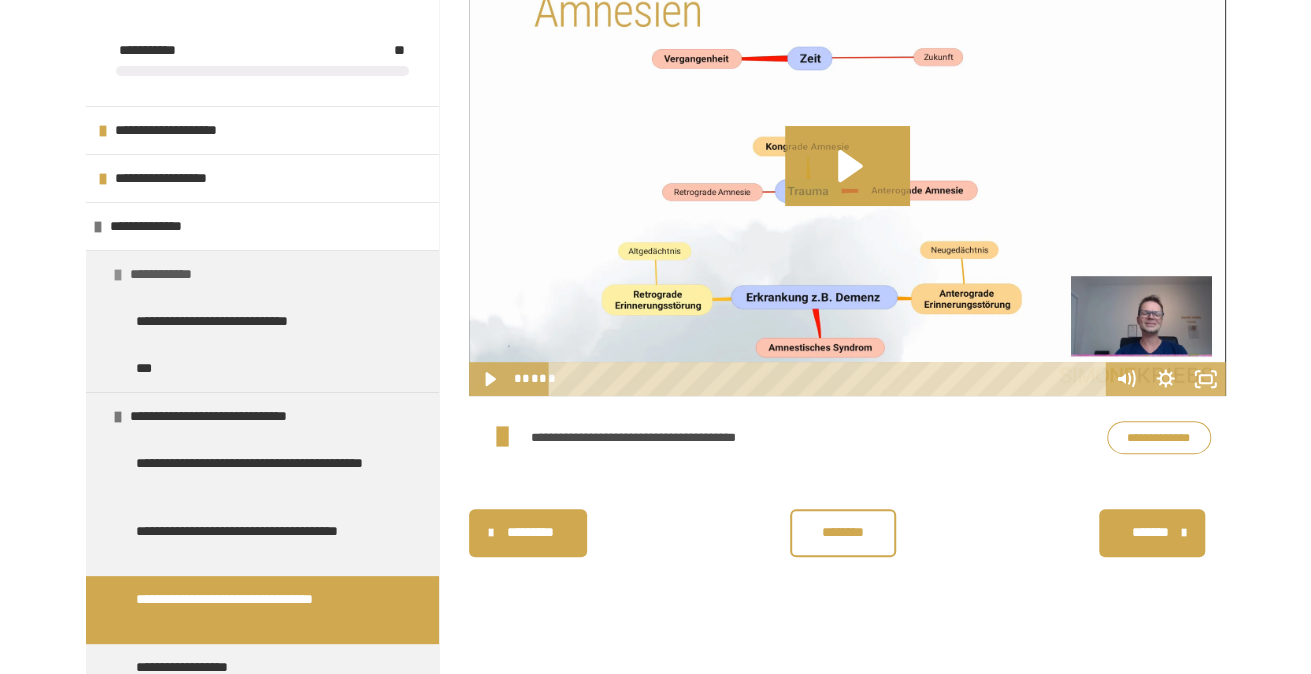 click on "**********" at bounding box center (262, 274) 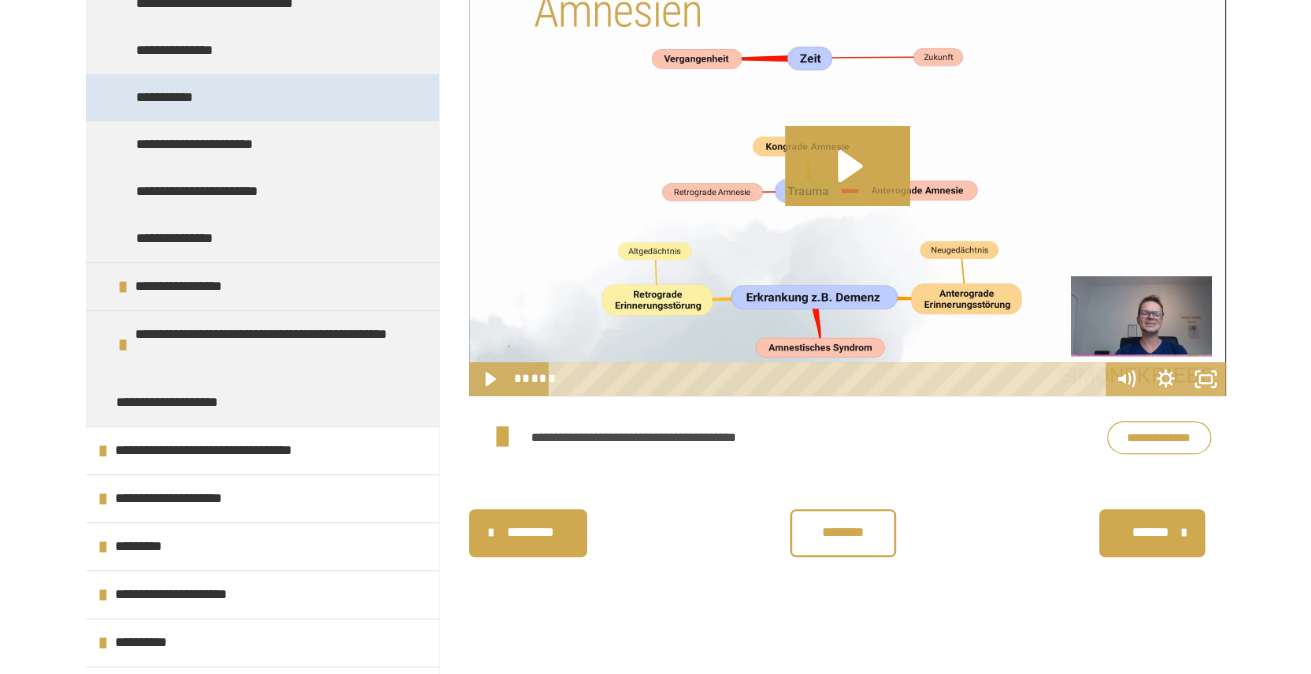 scroll, scrollTop: 900, scrollLeft: 0, axis: vertical 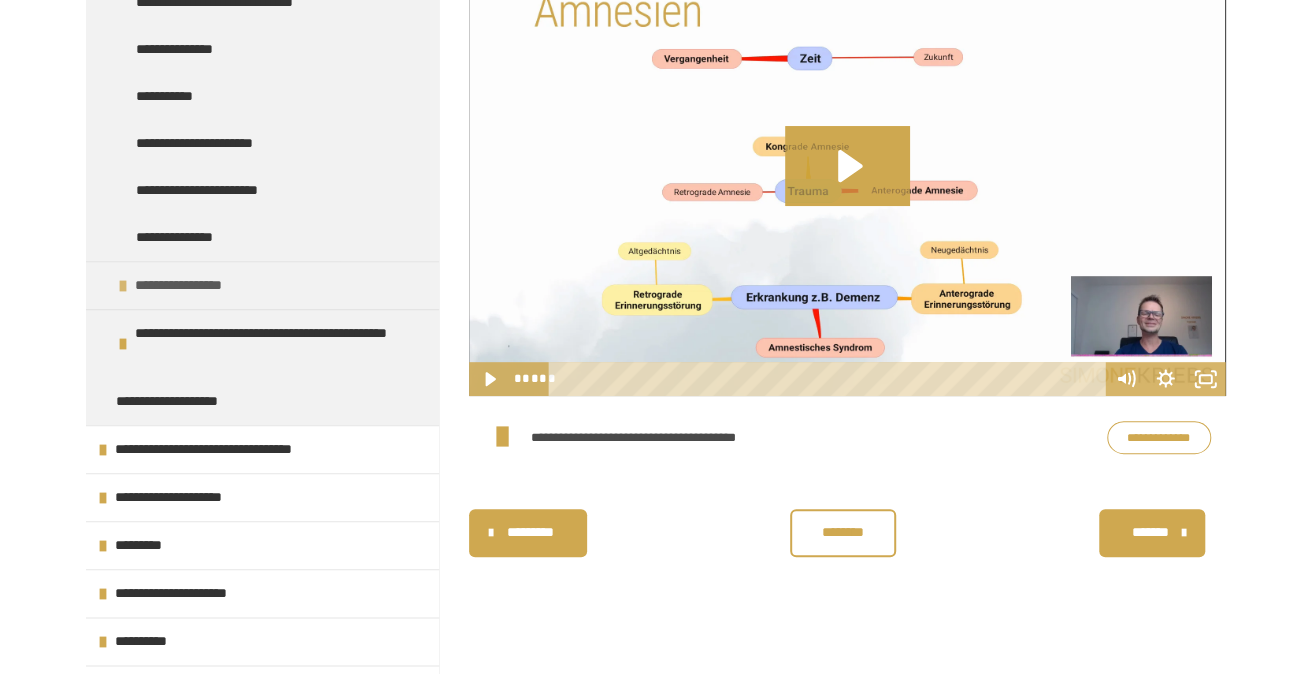 click on "**********" at bounding box center (189, 285) 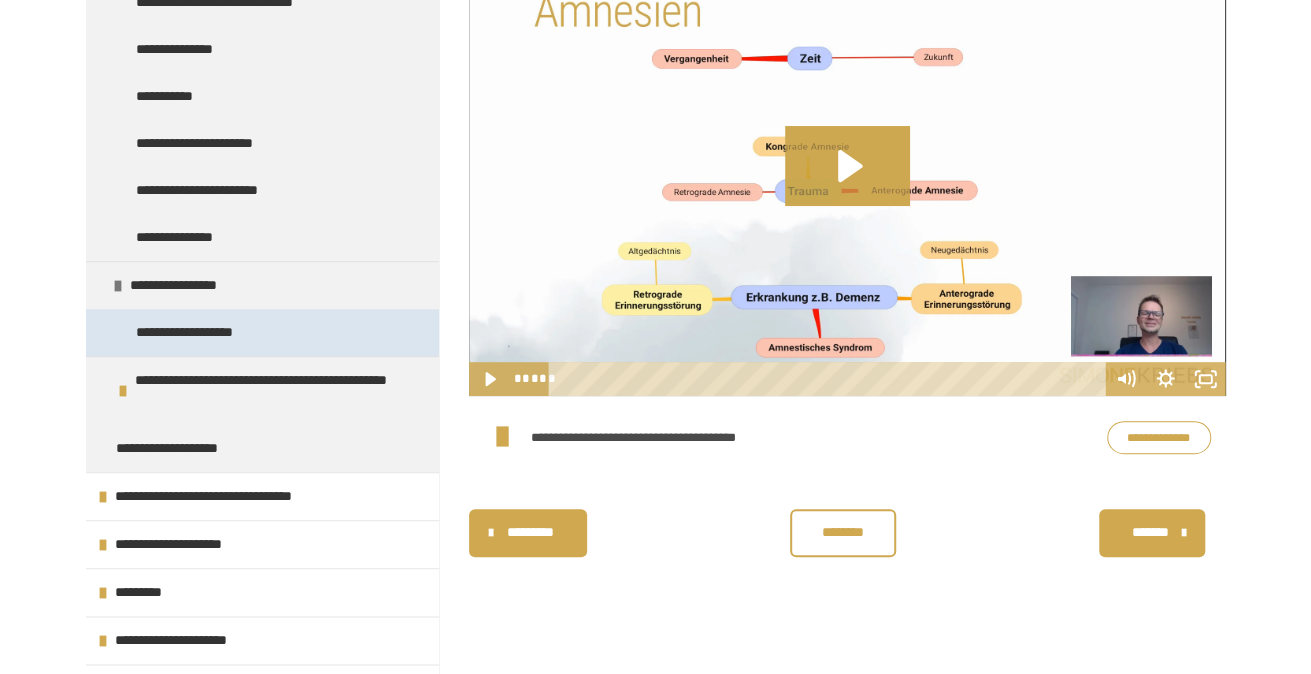 click on "**********" at bounding box center (198, 332) 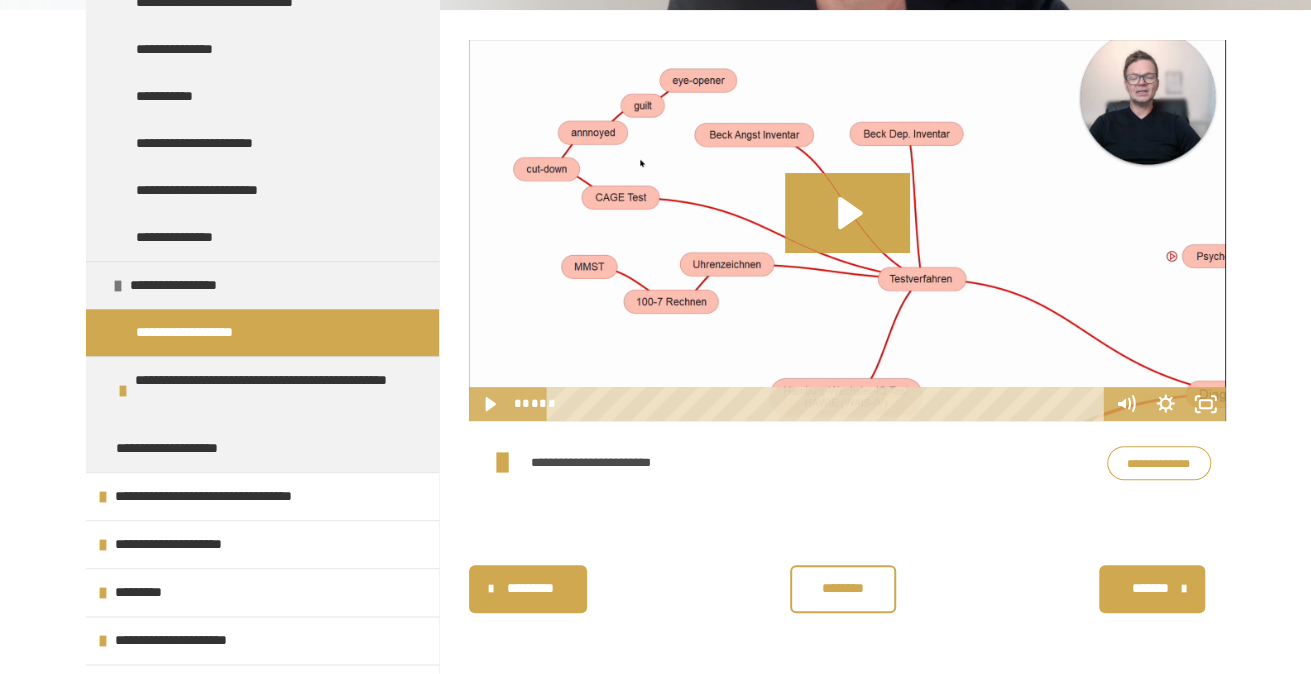 click on "**********" at bounding box center [1159, 462] 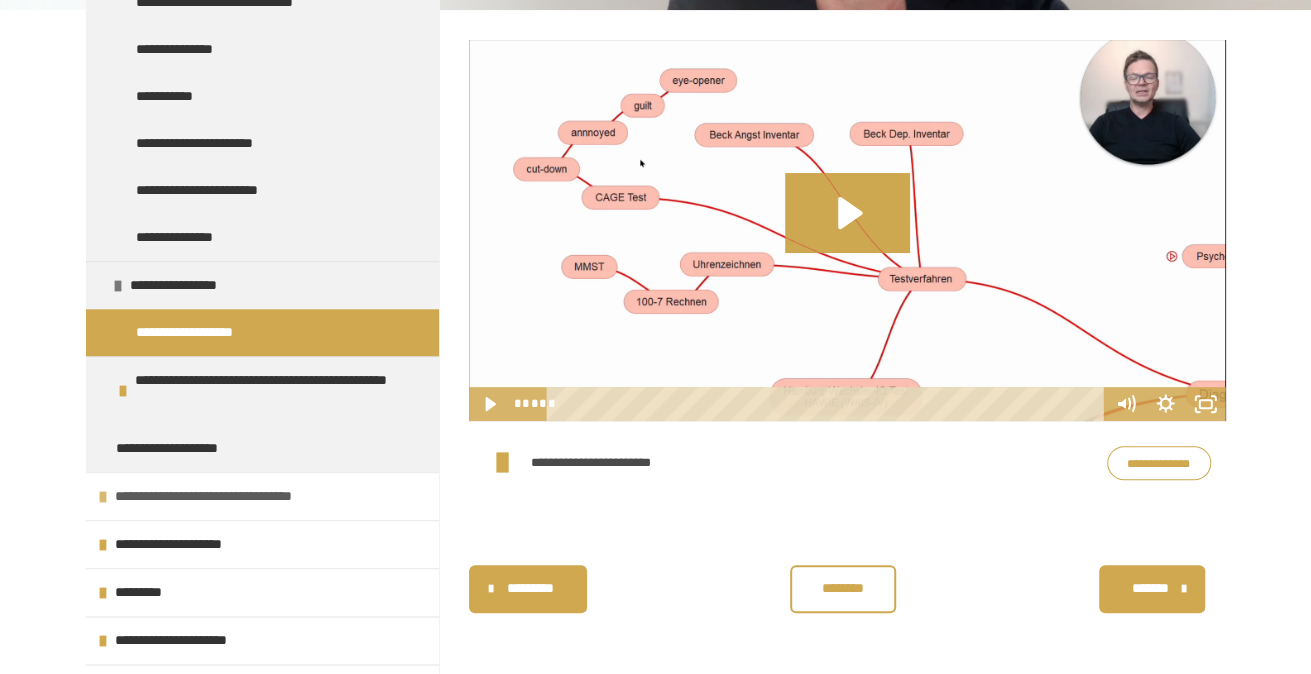 click on "**********" at bounding box center (224, 496) 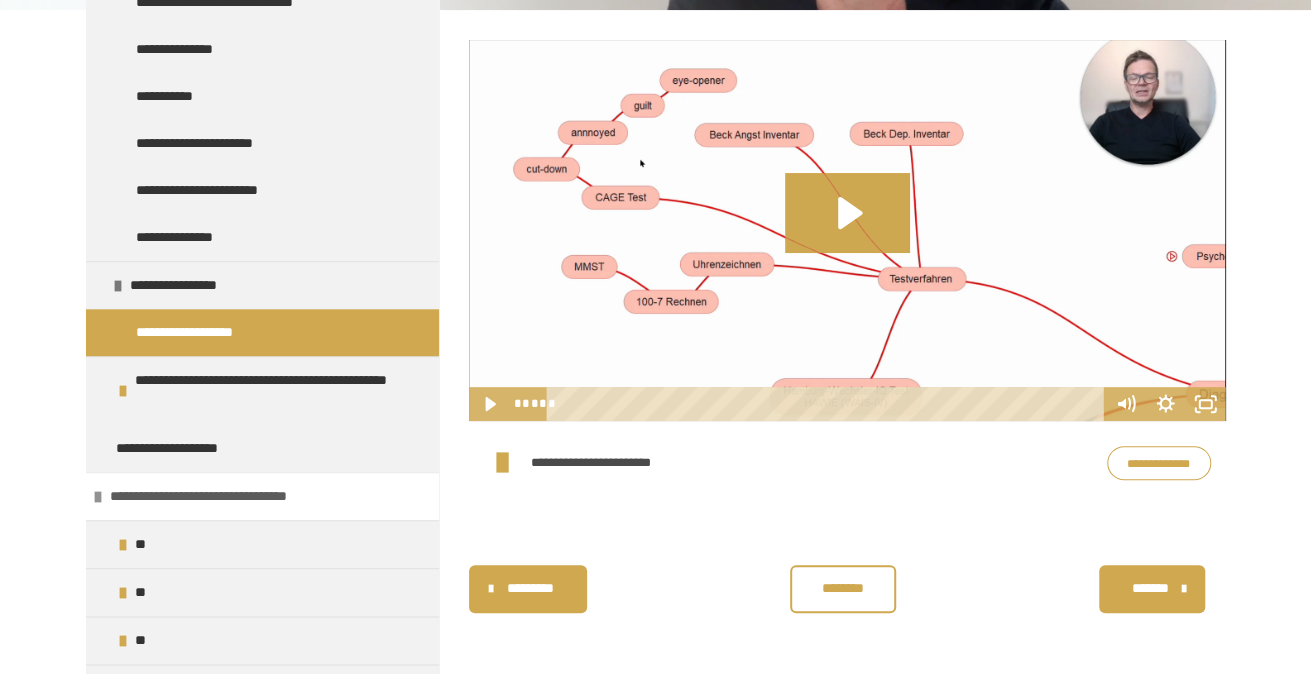 scroll, scrollTop: 1000, scrollLeft: 0, axis: vertical 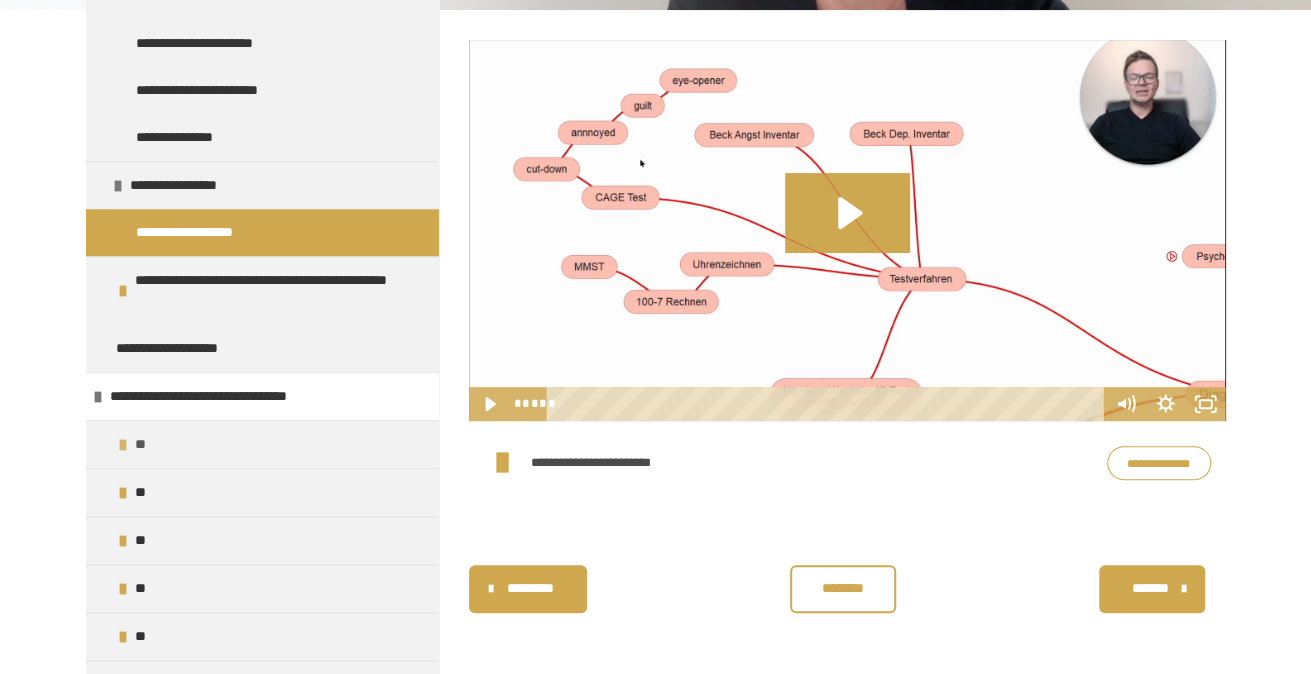 click on "**" at bounding box center (262, 444) 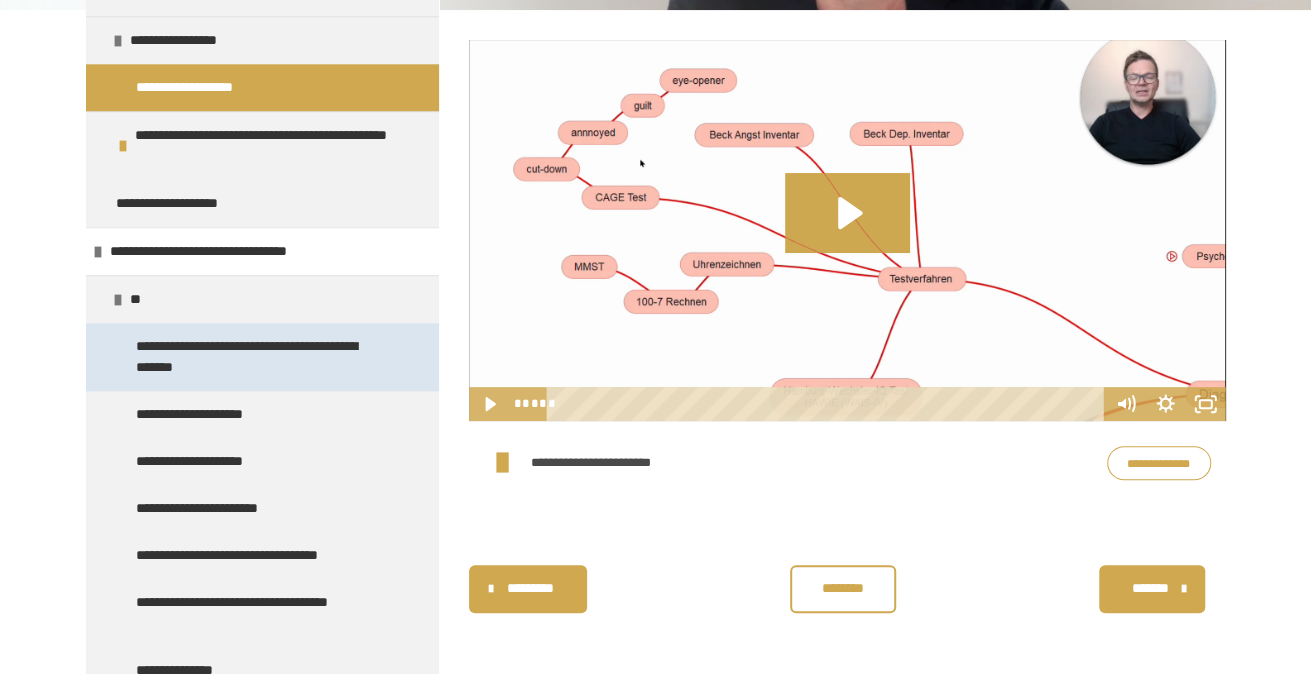 scroll, scrollTop: 1200, scrollLeft: 0, axis: vertical 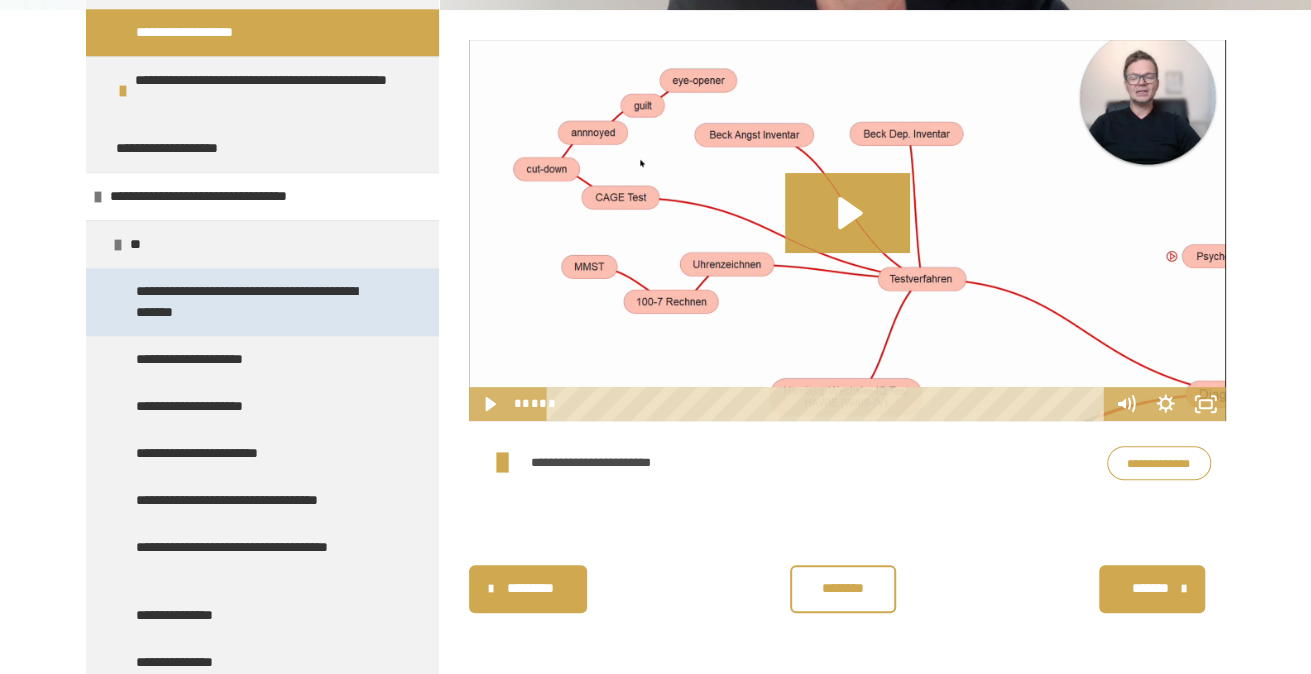 click on "**********" at bounding box center [257, 302] 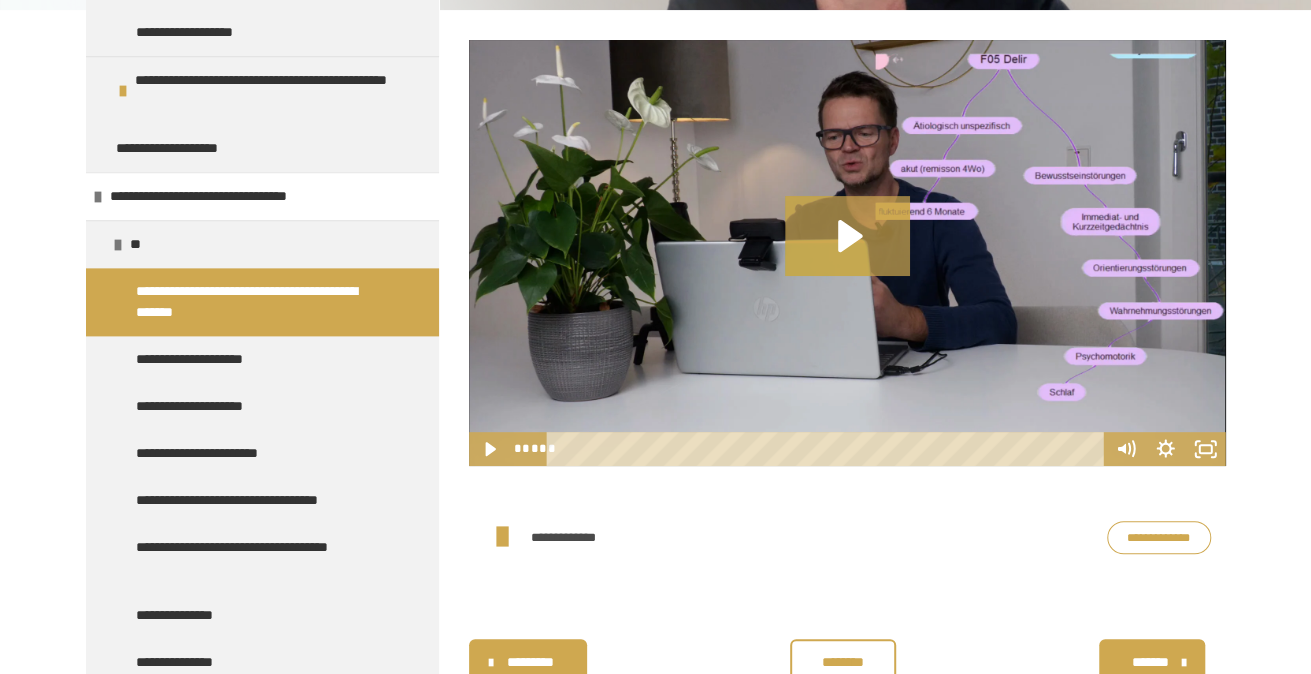 click on "**********" at bounding box center (1159, 537) 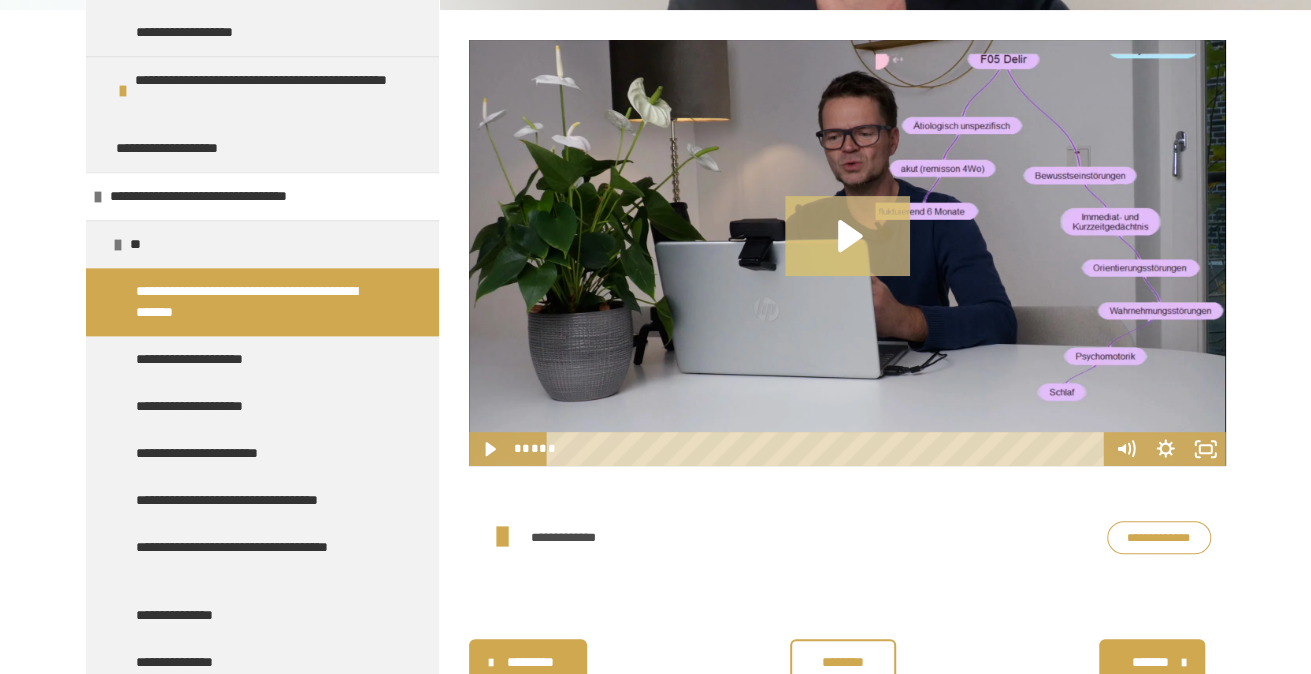 click 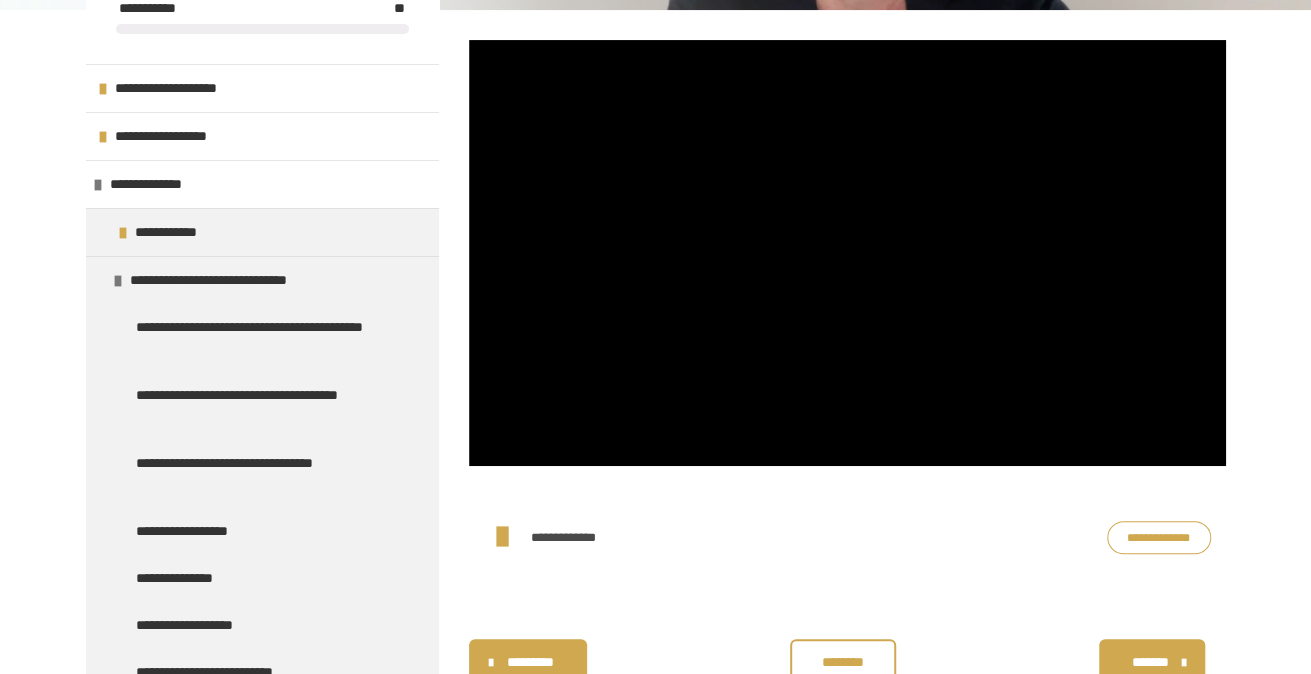 scroll, scrollTop: 0, scrollLeft: 0, axis: both 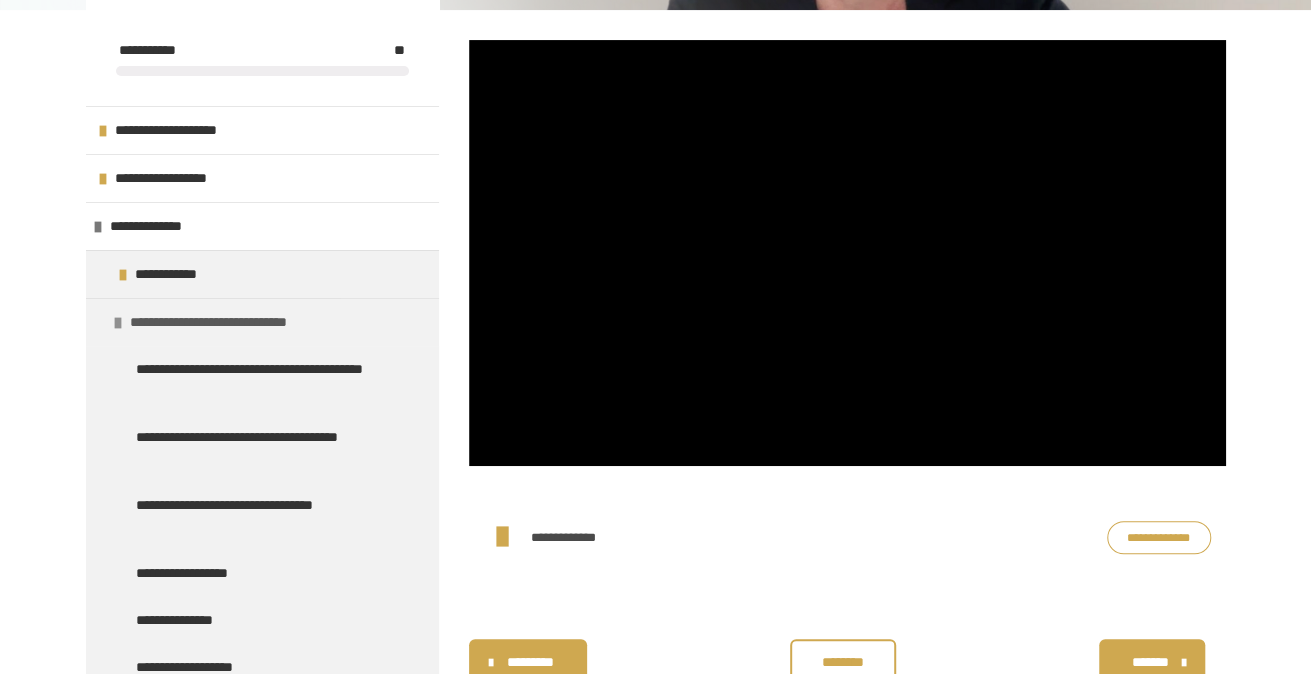 click on "**********" at bounding box center [234, 322] 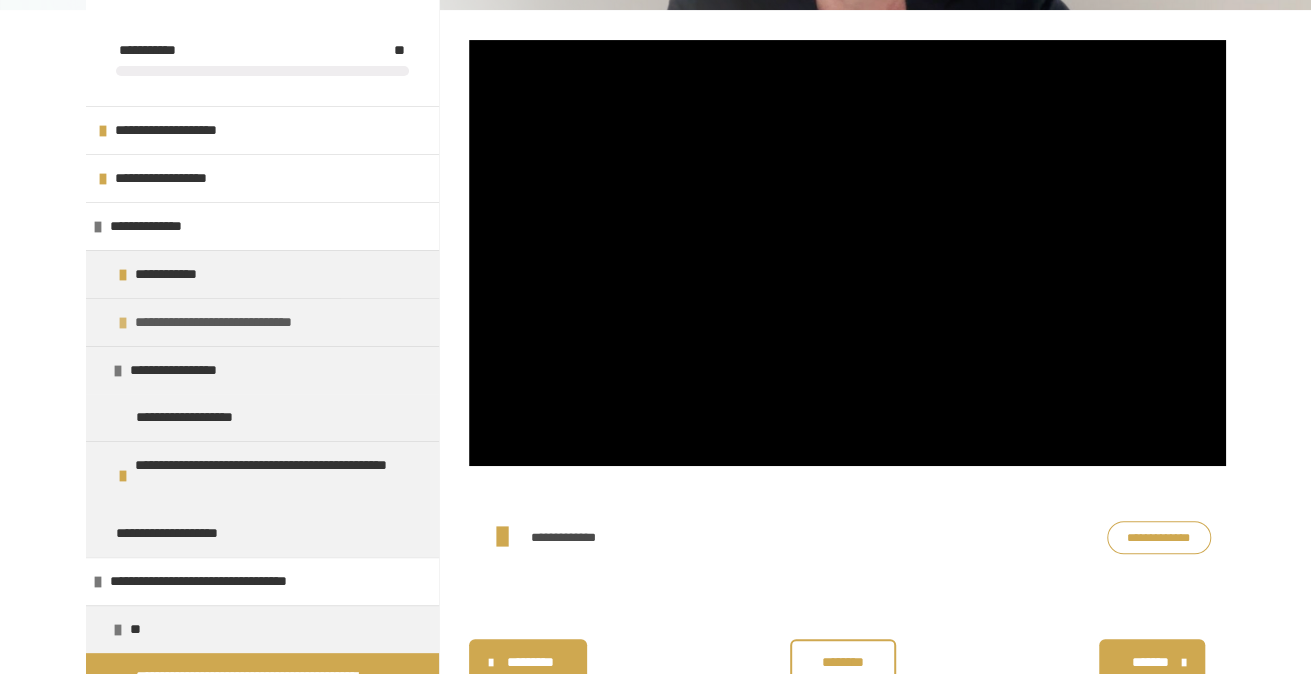 click on "**********" at bounding box center [239, 322] 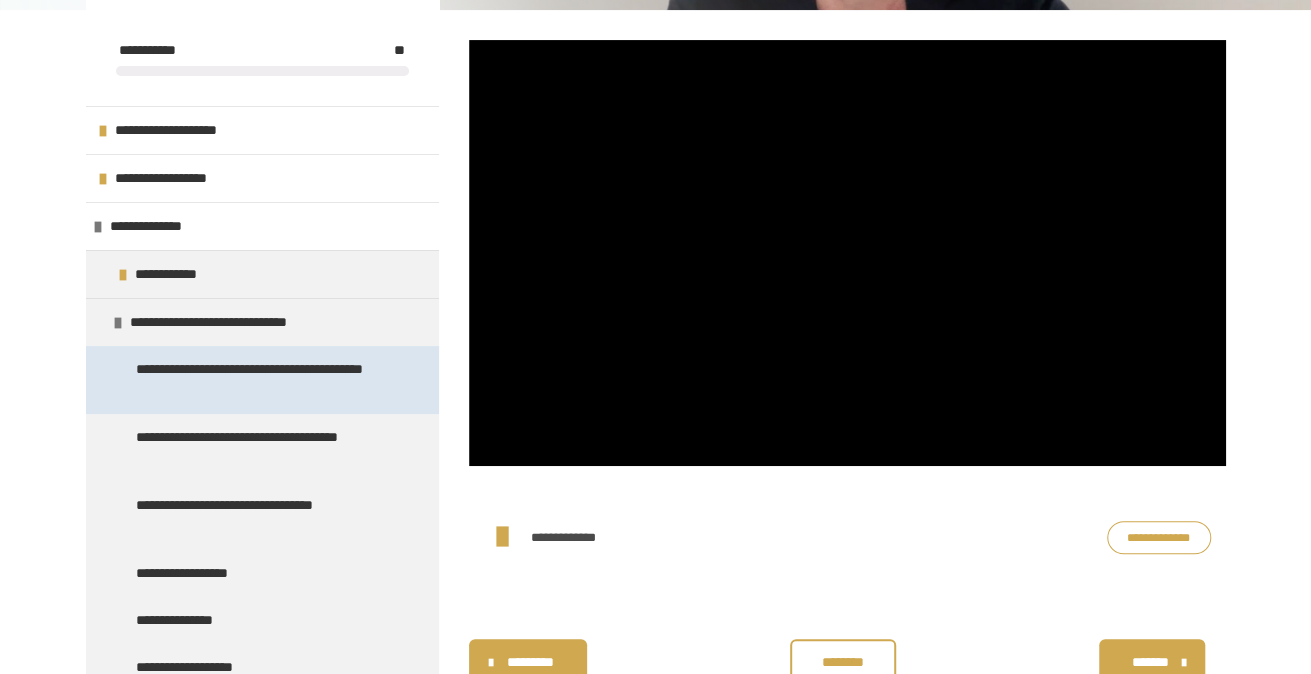 click on "**********" at bounding box center [257, 380] 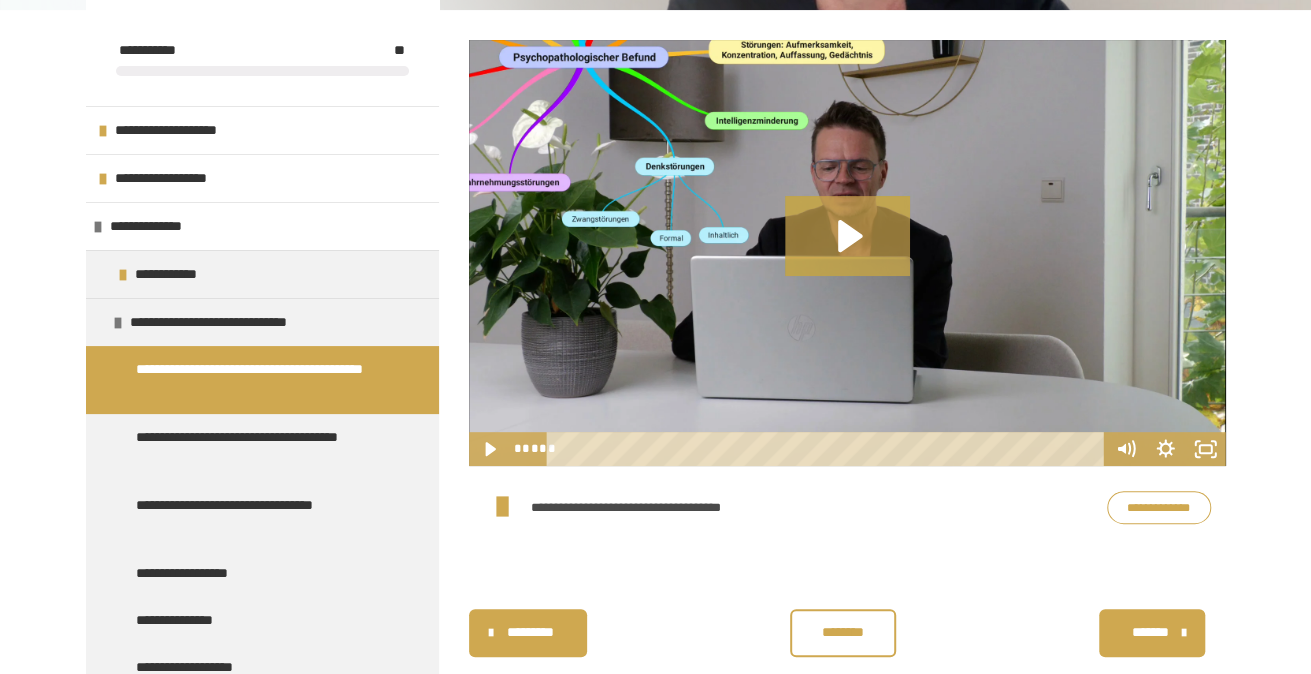 click on "**********" at bounding box center (1159, 507) 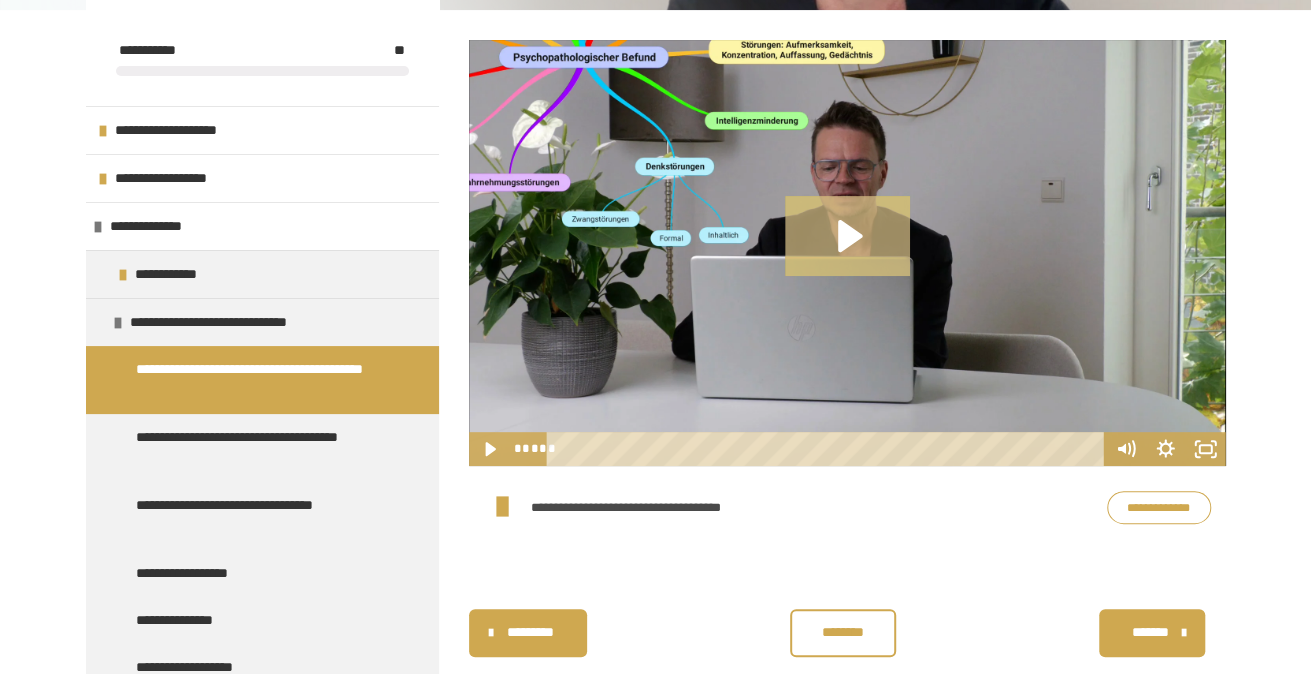 click 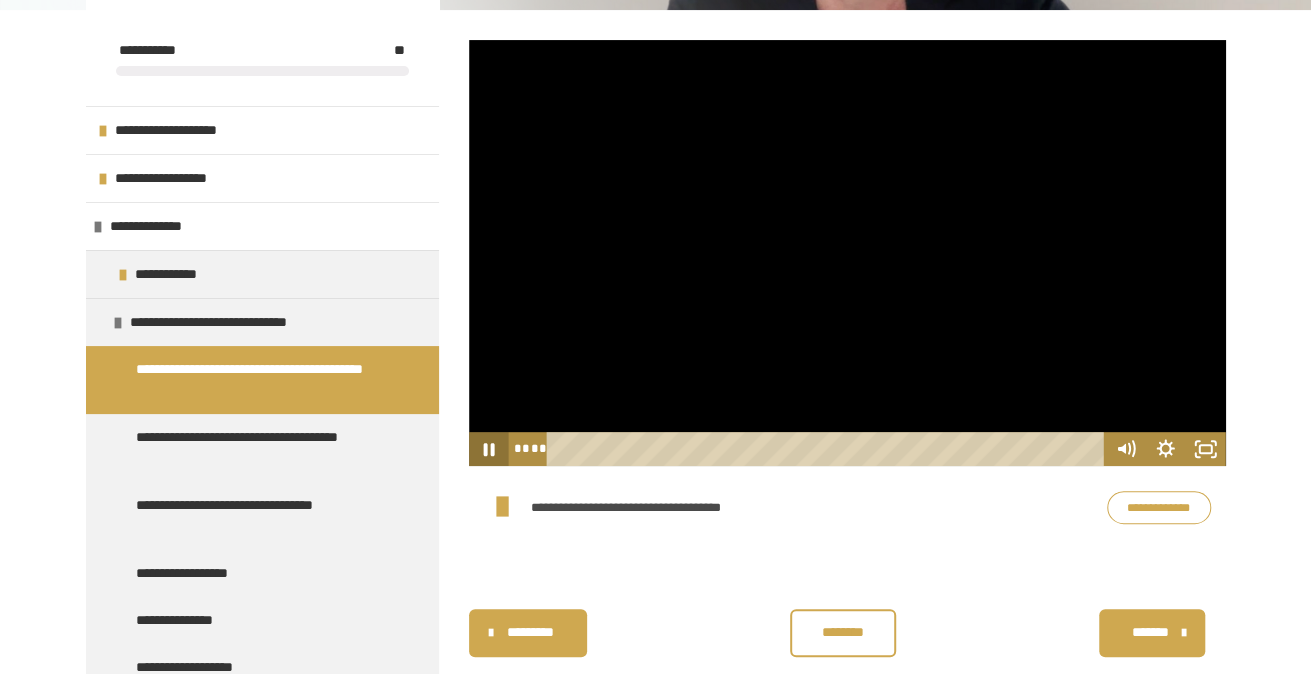 click 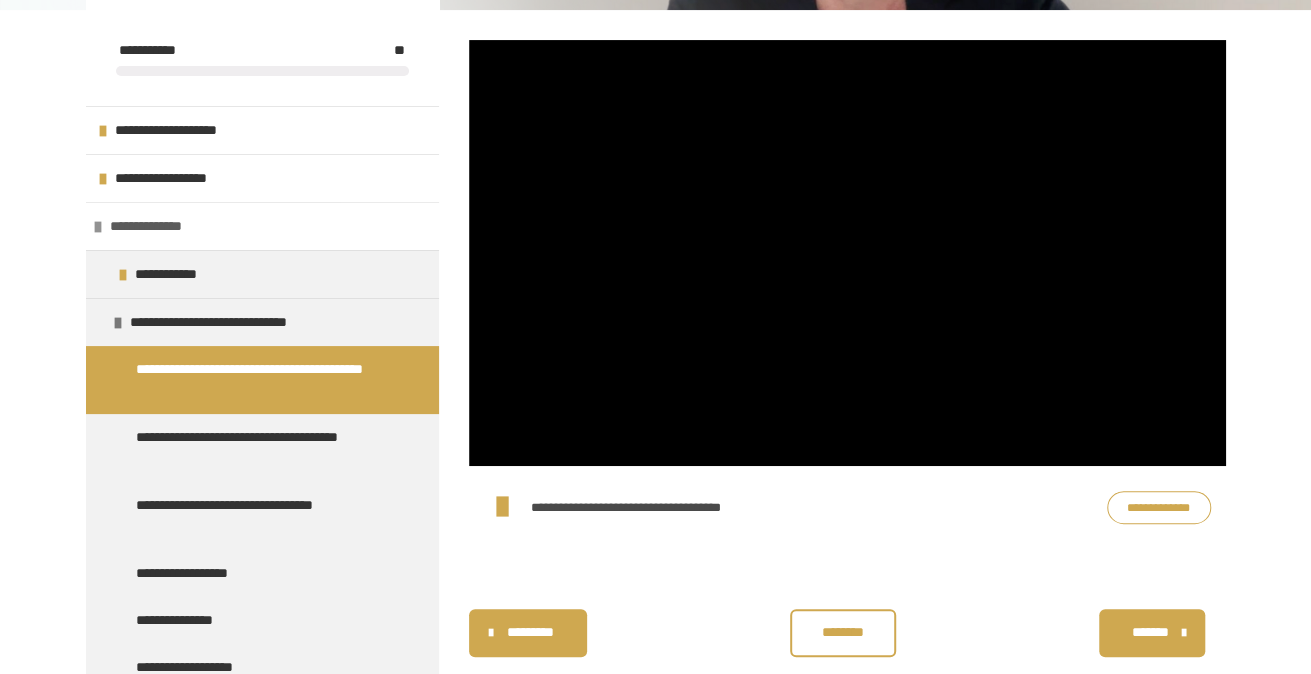 click on "**********" at bounding box center (152, 226) 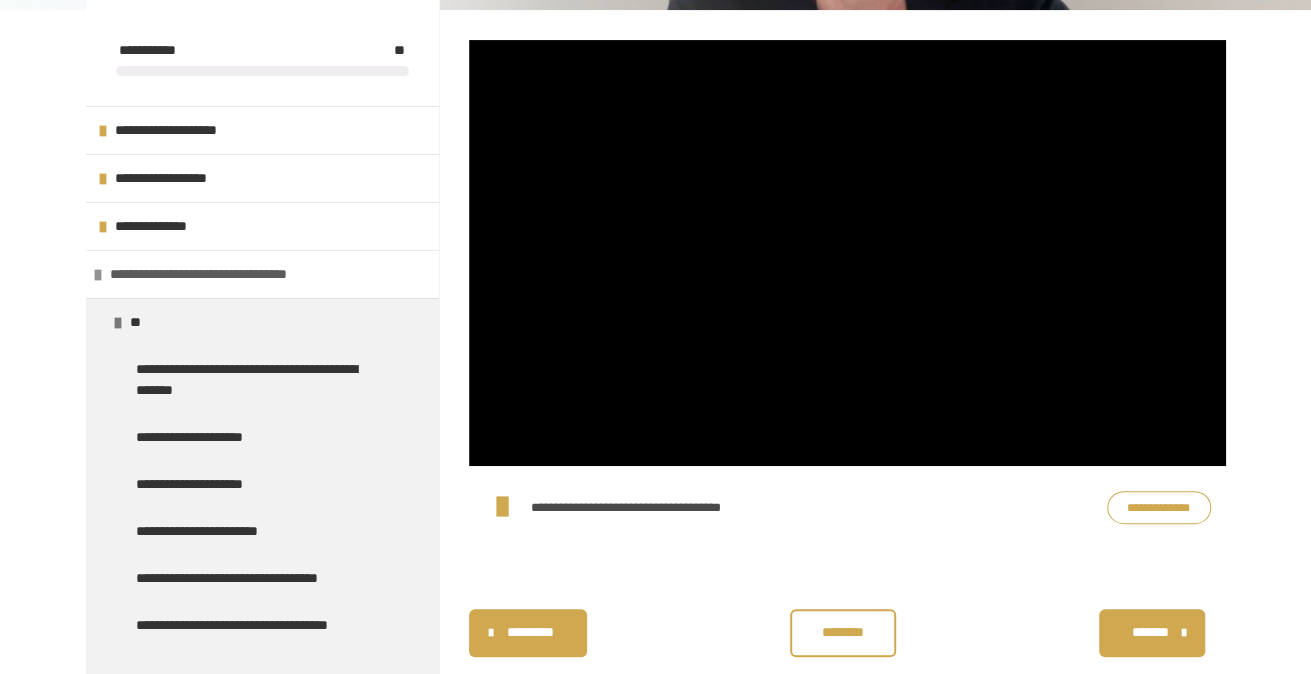 click on "**********" at bounding box center (219, 274) 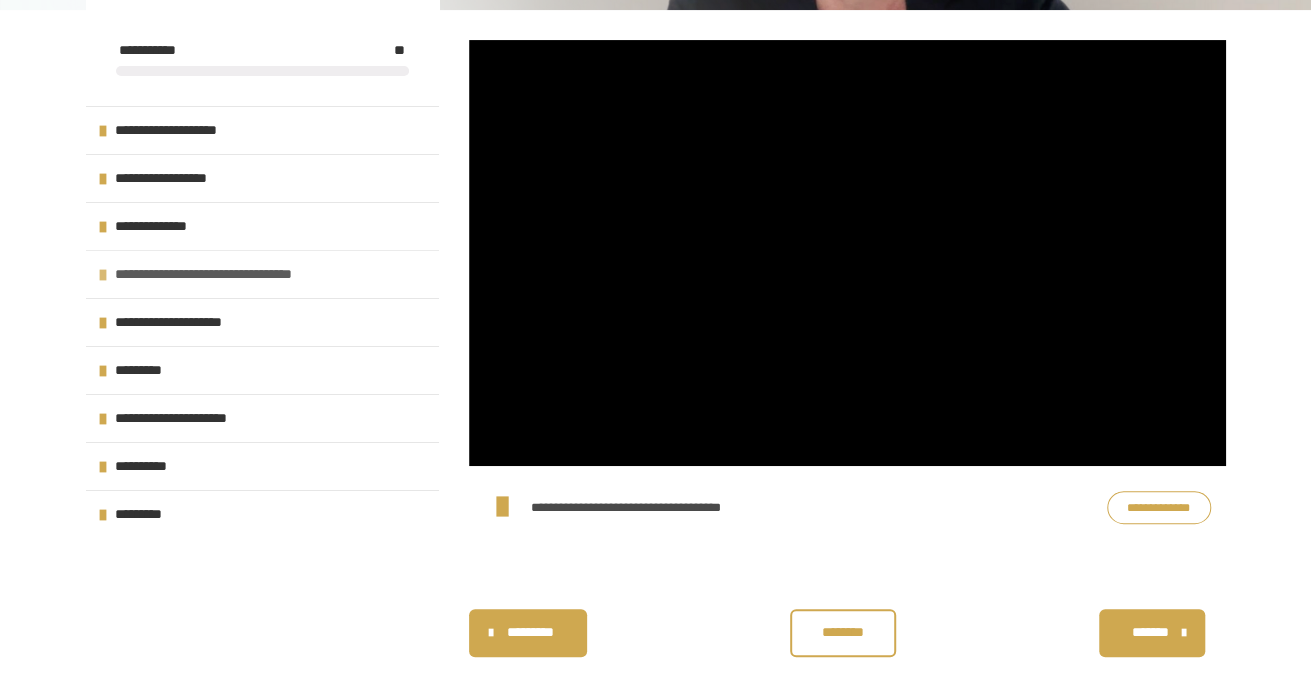 click on "**********" at bounding box center [224, 274] 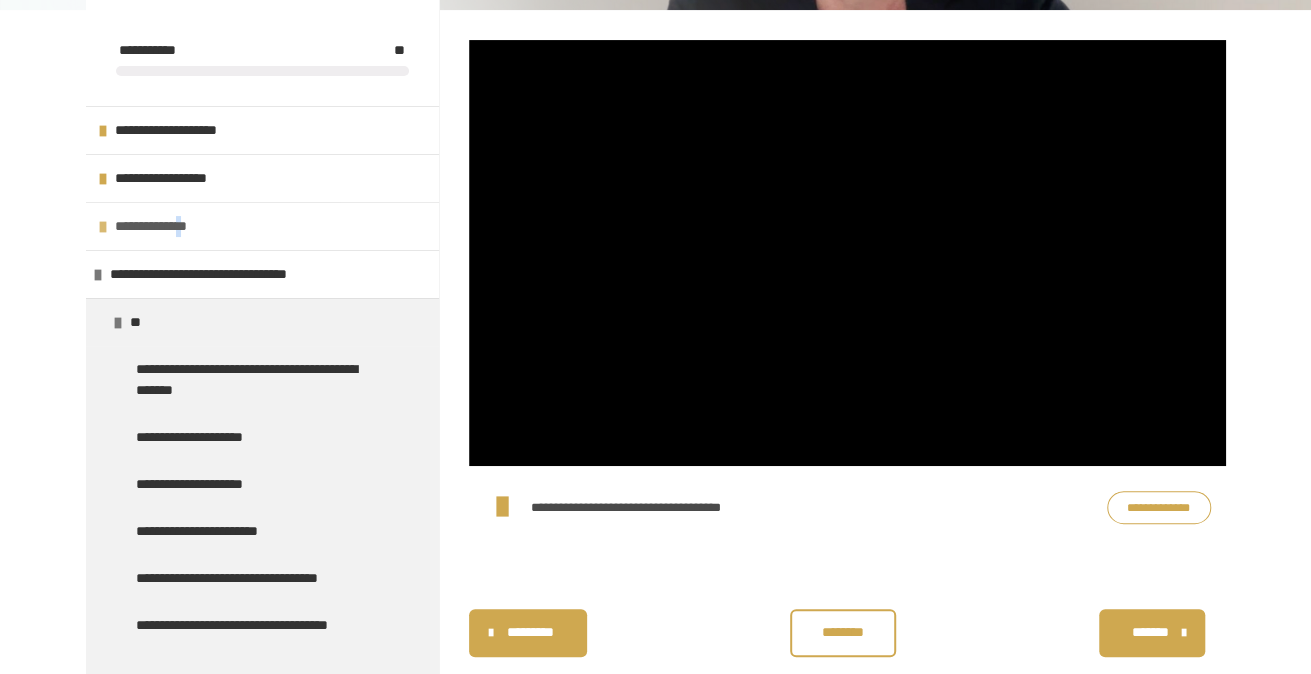 click on "**********" at bounding box center (157, 226) 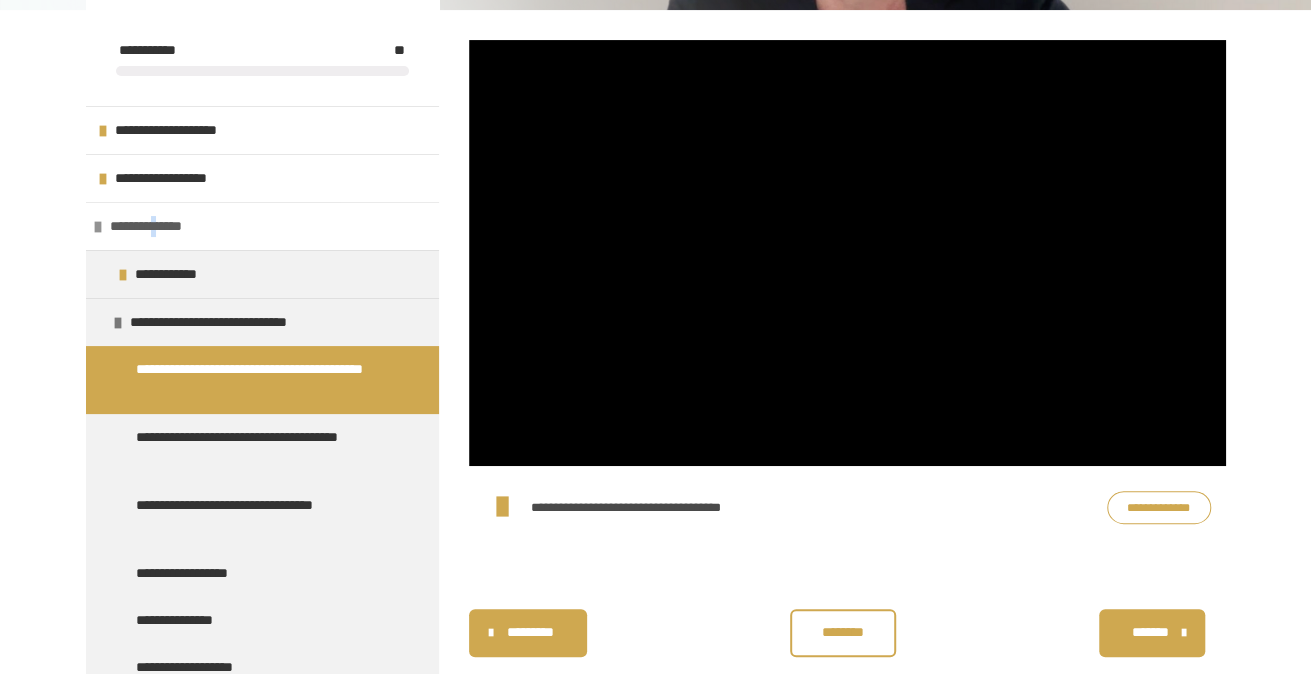 drag, startPoint x: 195, startPoint y: 223, endPoint x: 170, endPoint y: 222, distance: 25.019993 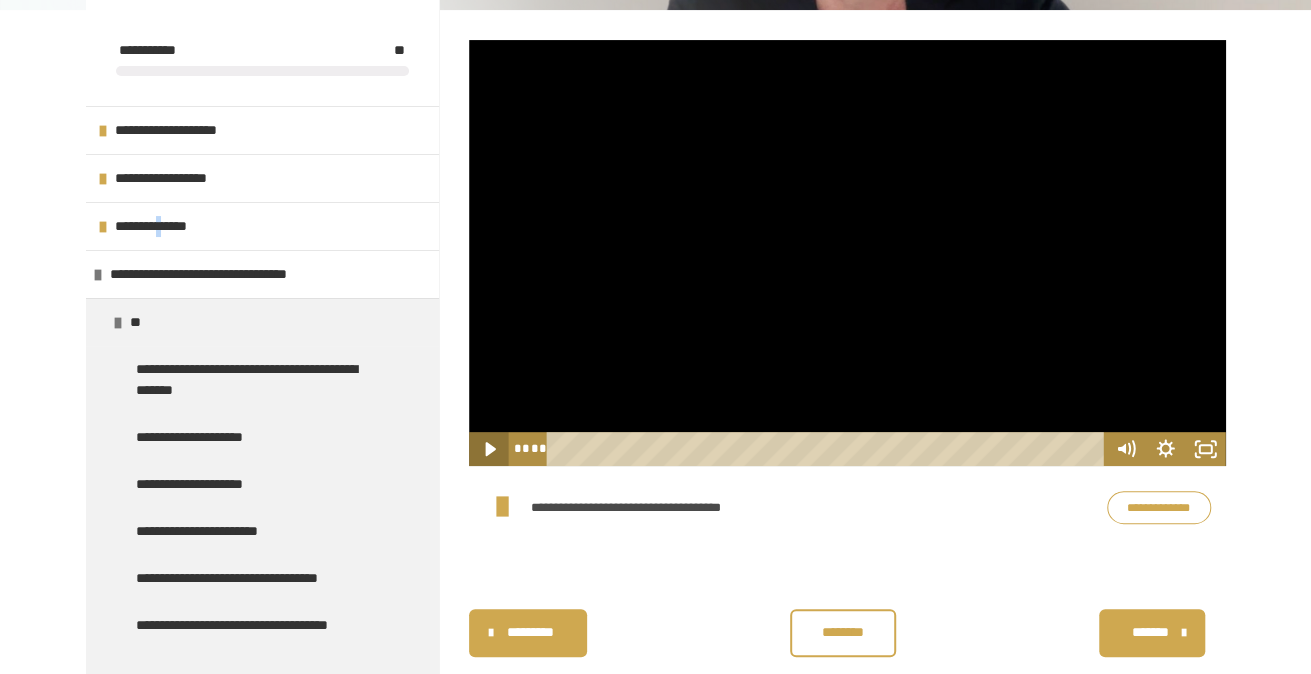 click 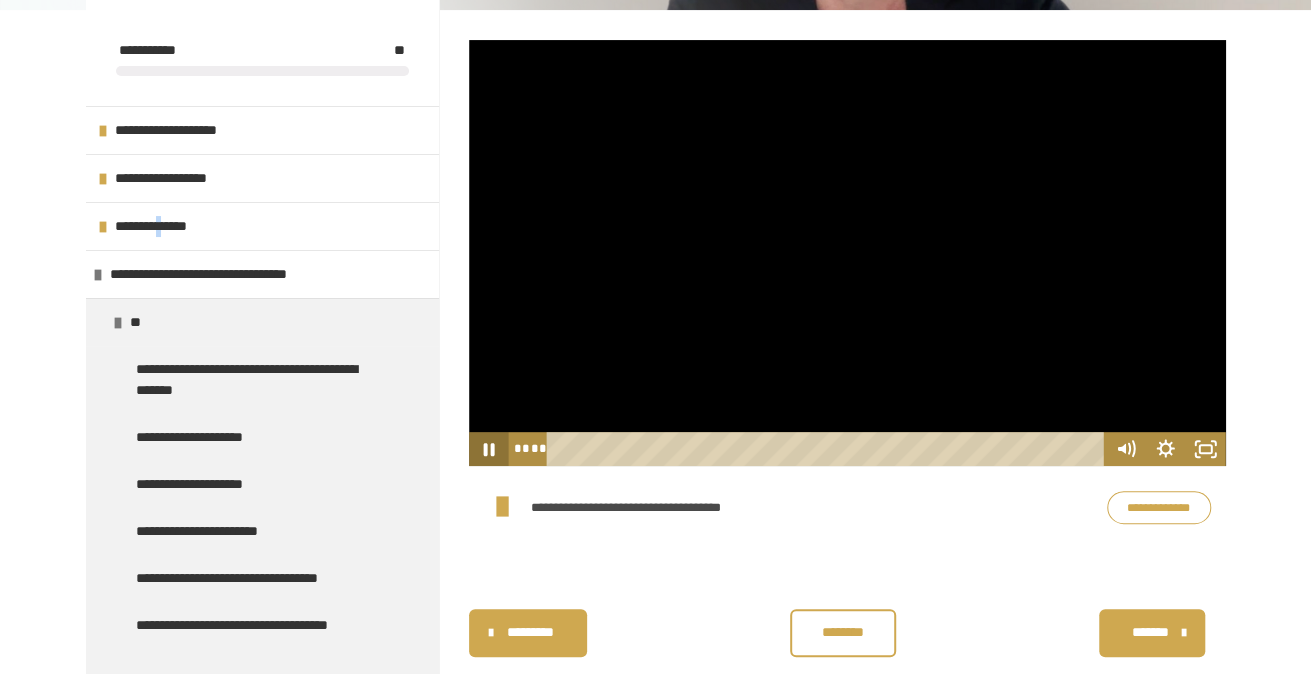 click 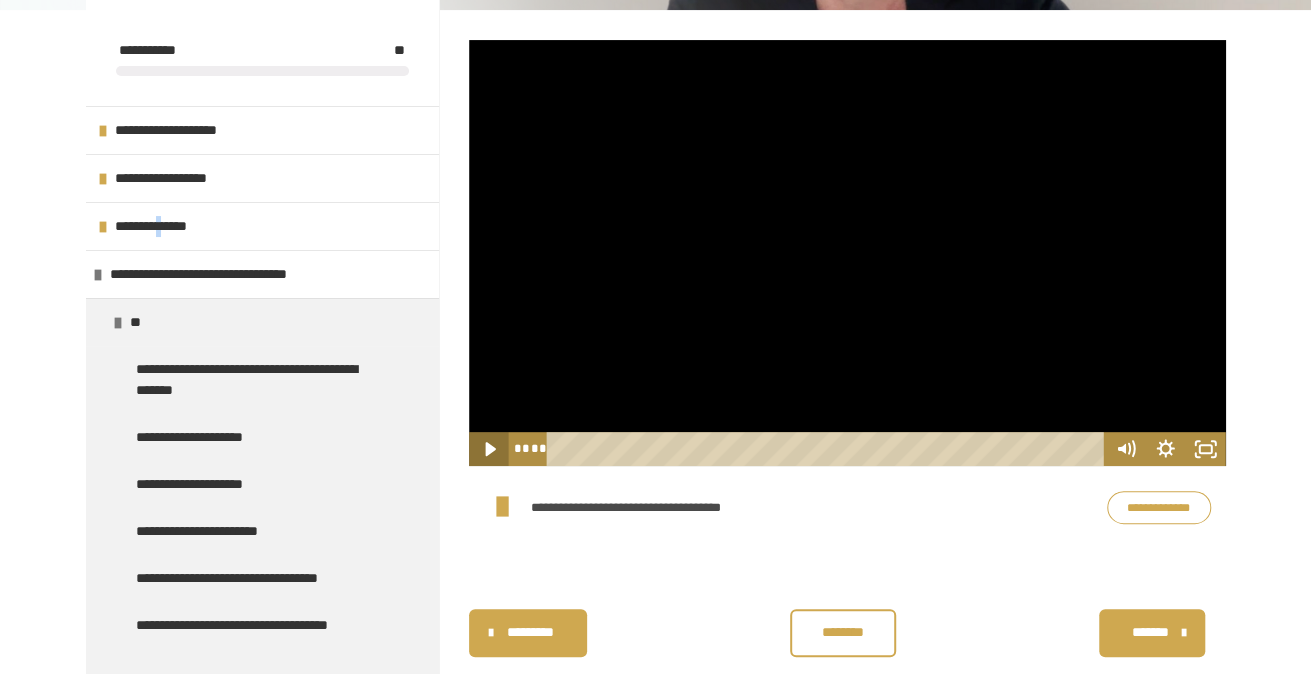 click 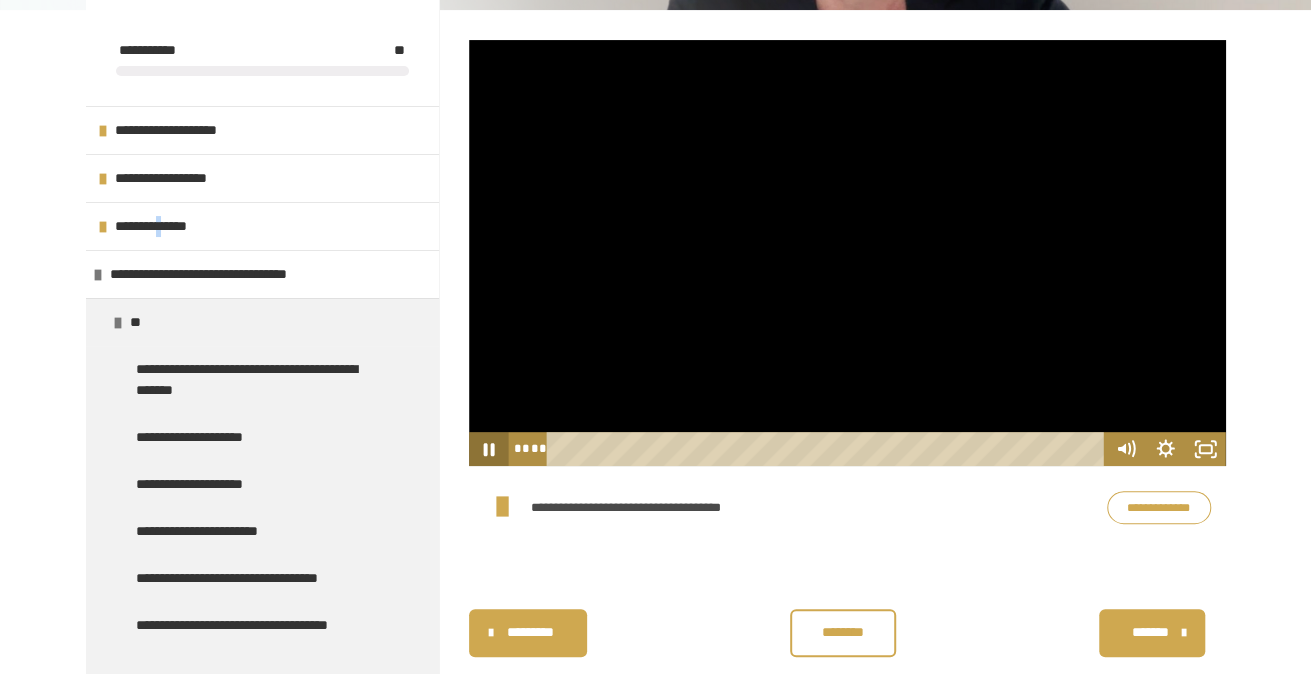 click 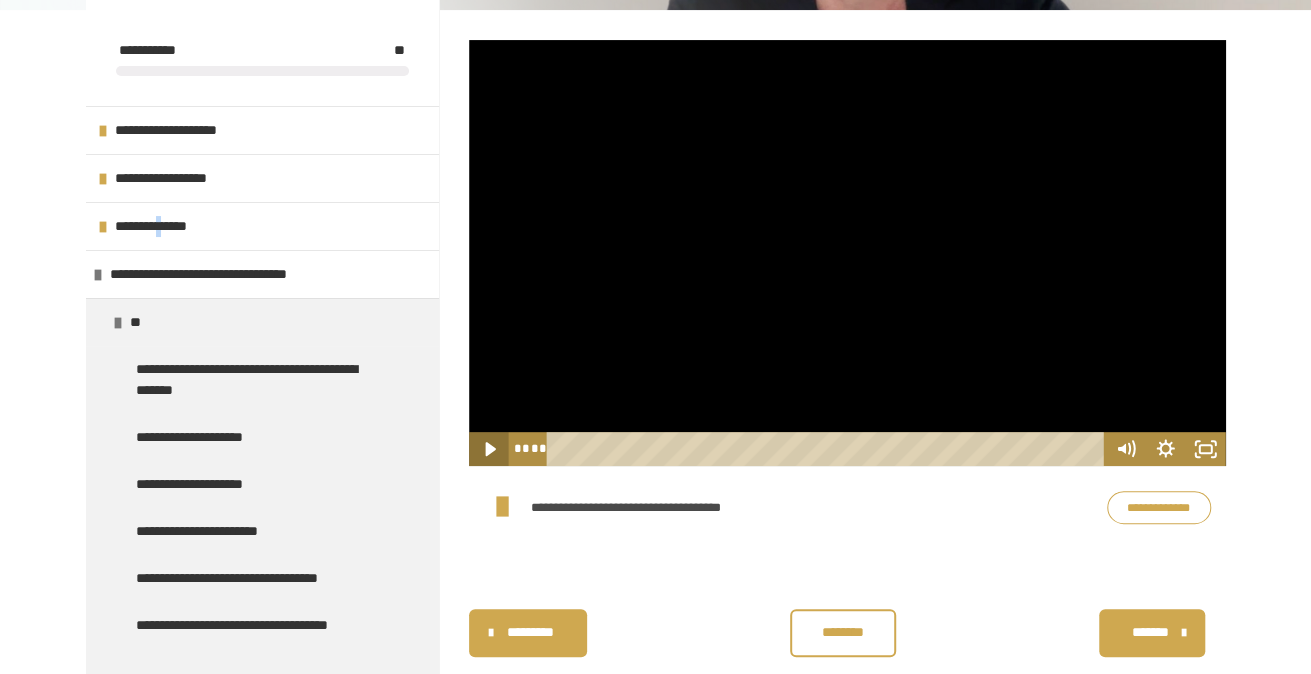 click 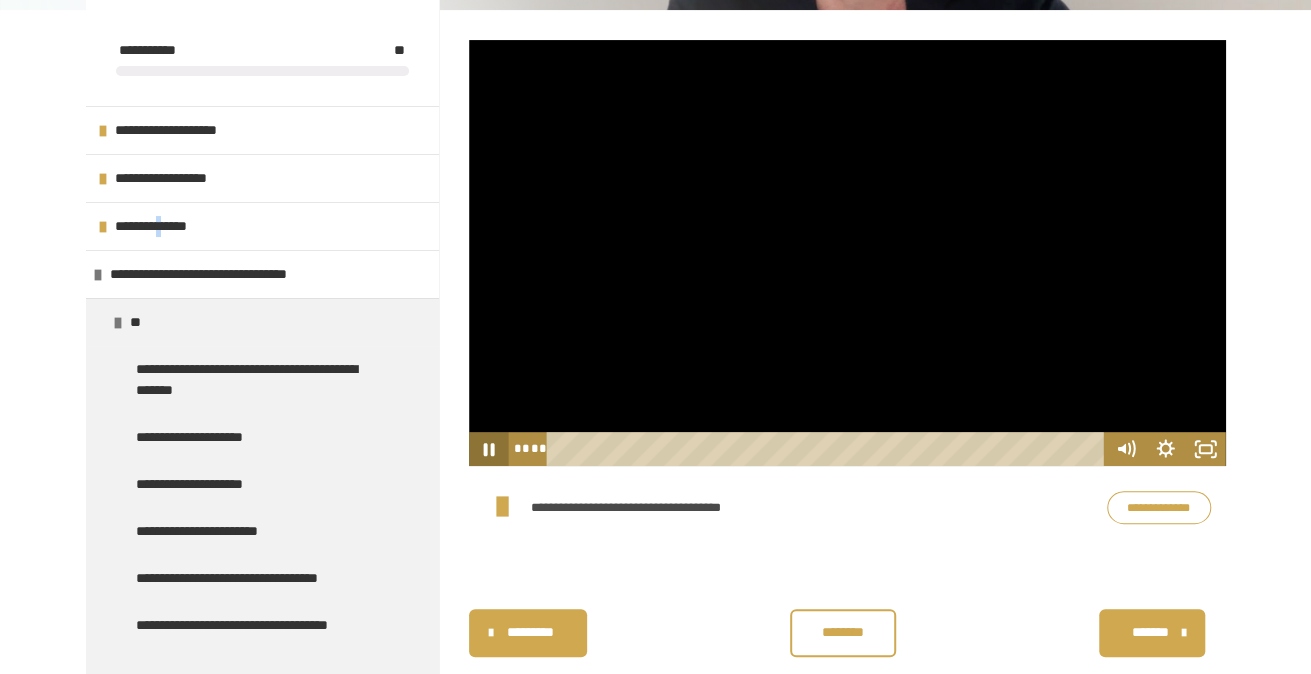 click 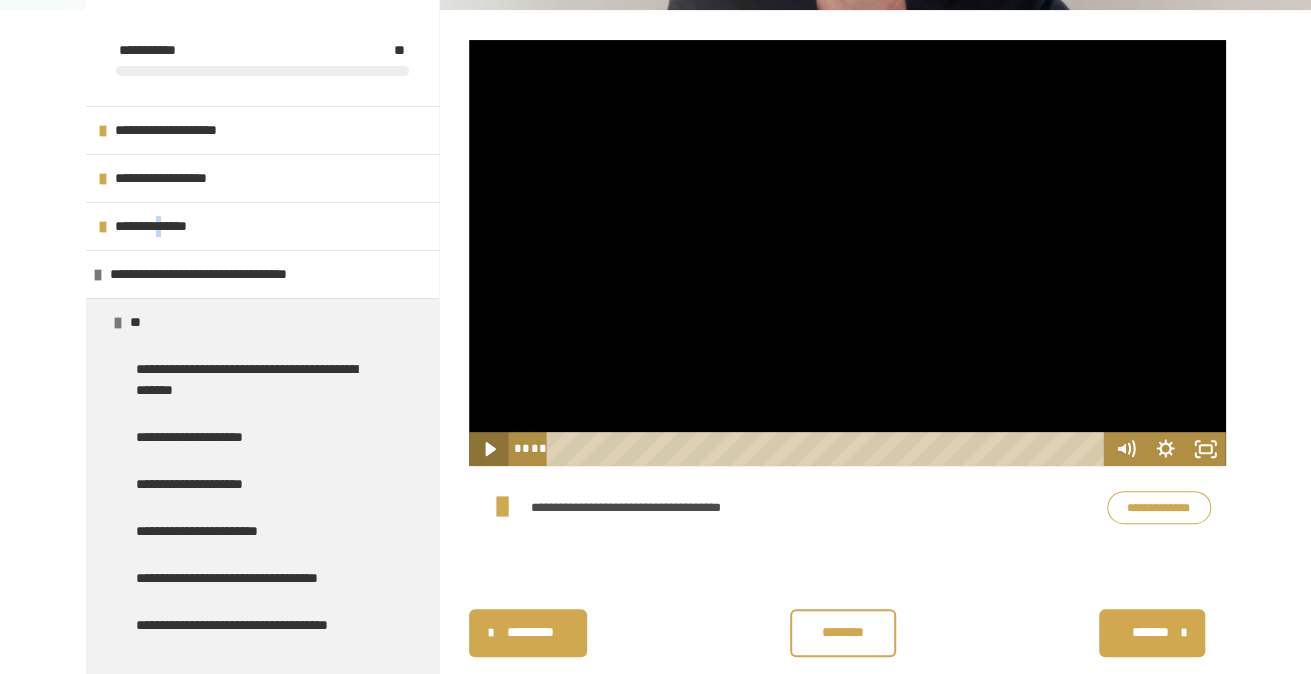click 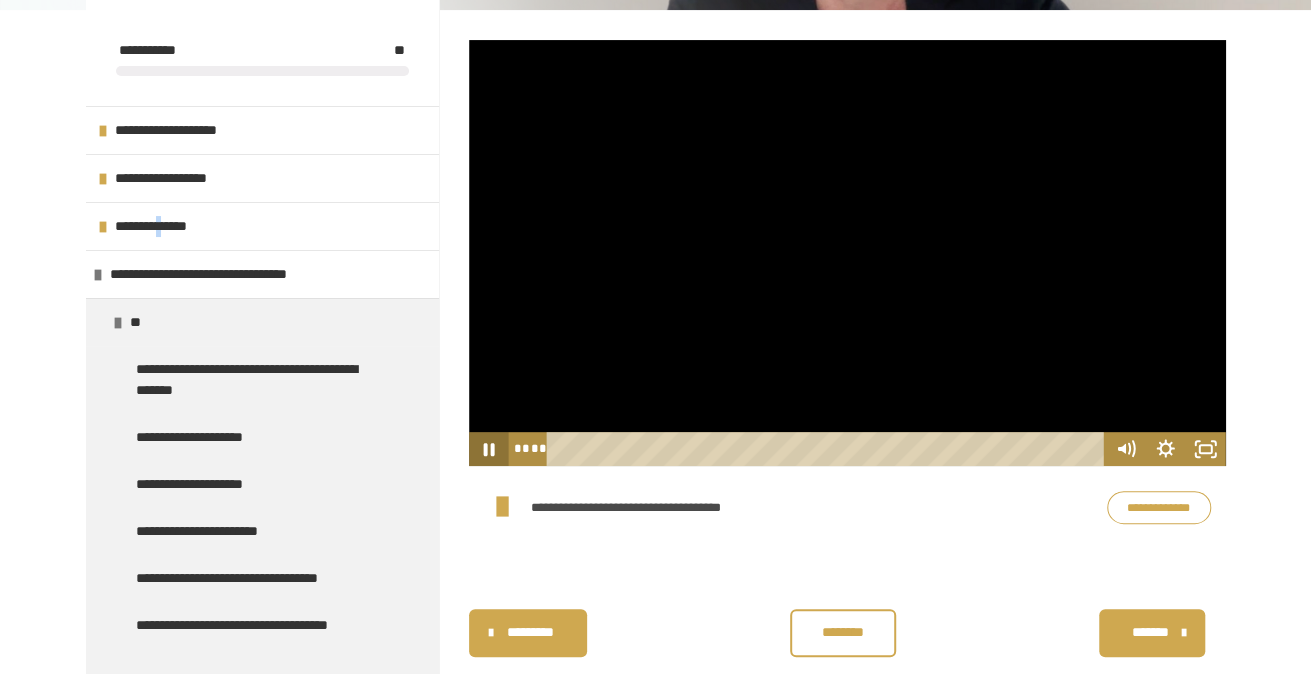 click on "**********" at bounding box center [756, 507] 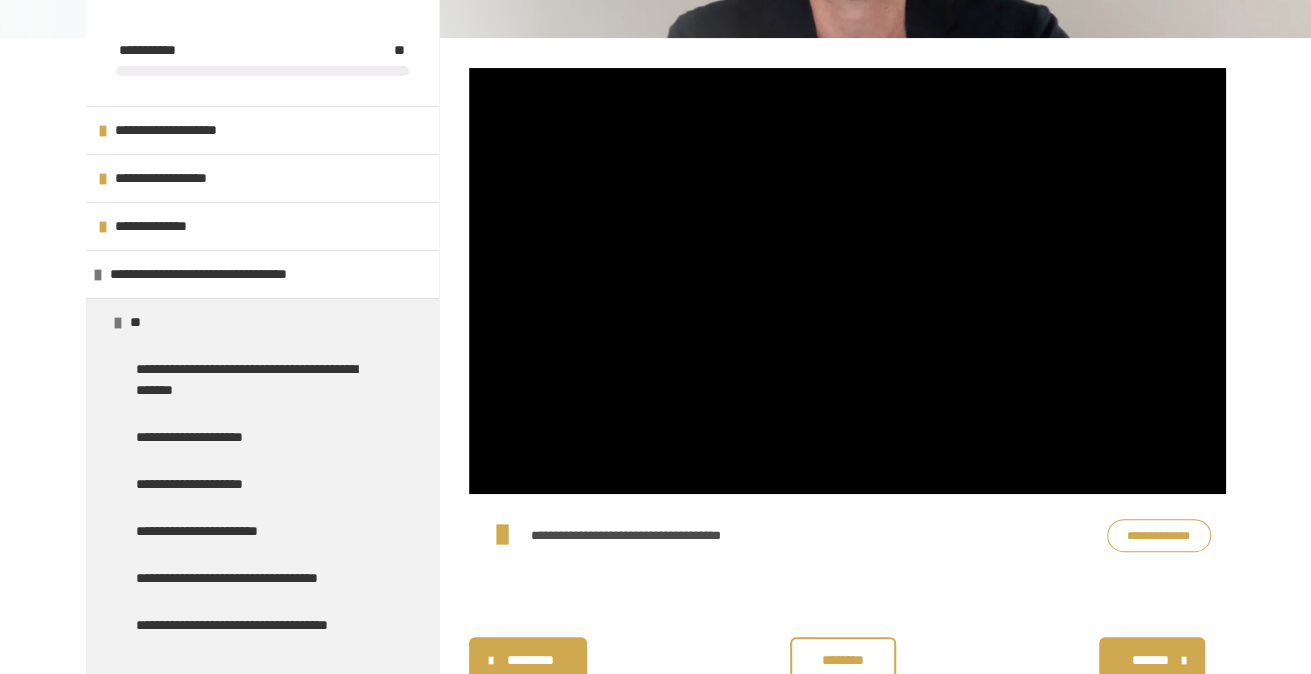scroll, scrollTop: 268, scrollLeft: 0, axis: vertical 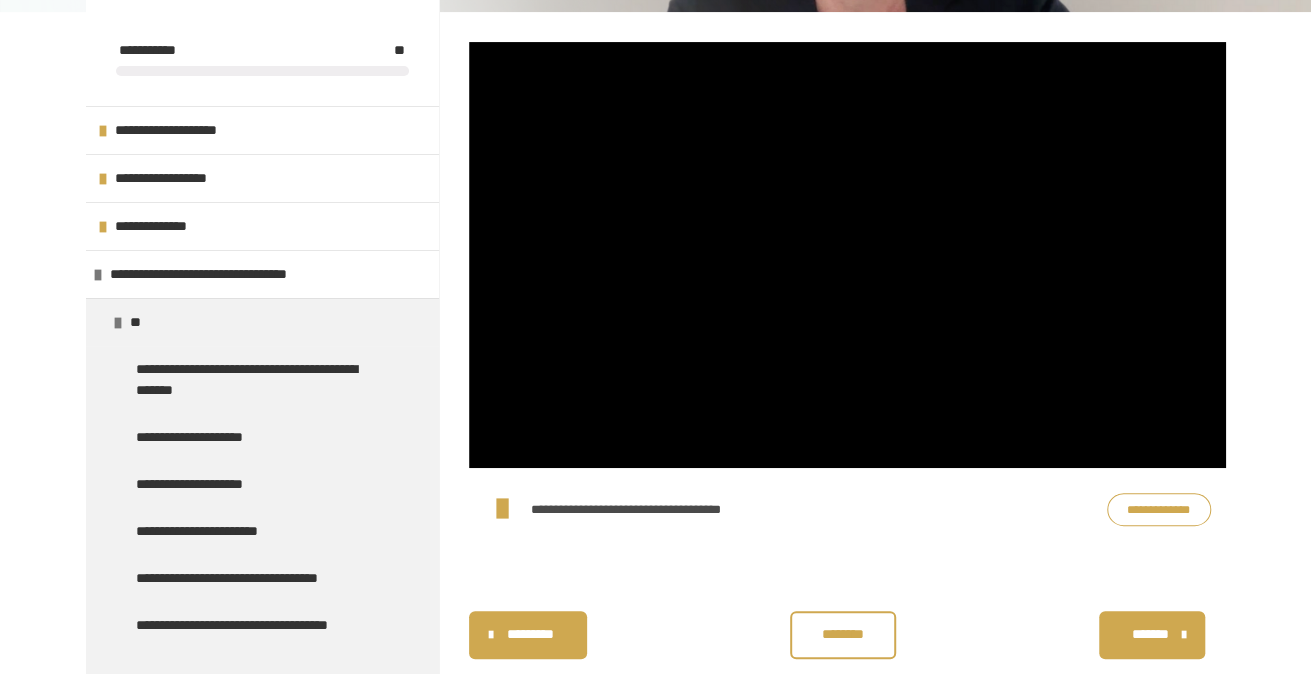click at bounding box center [847, 255] 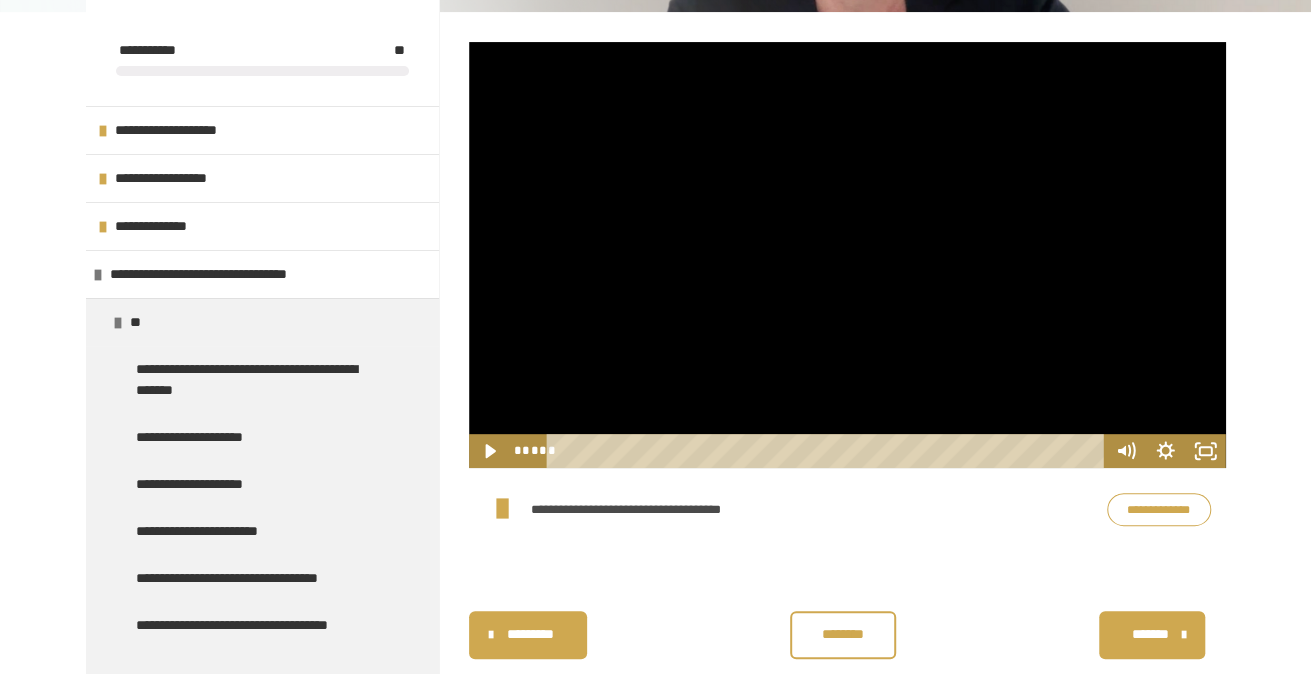 click 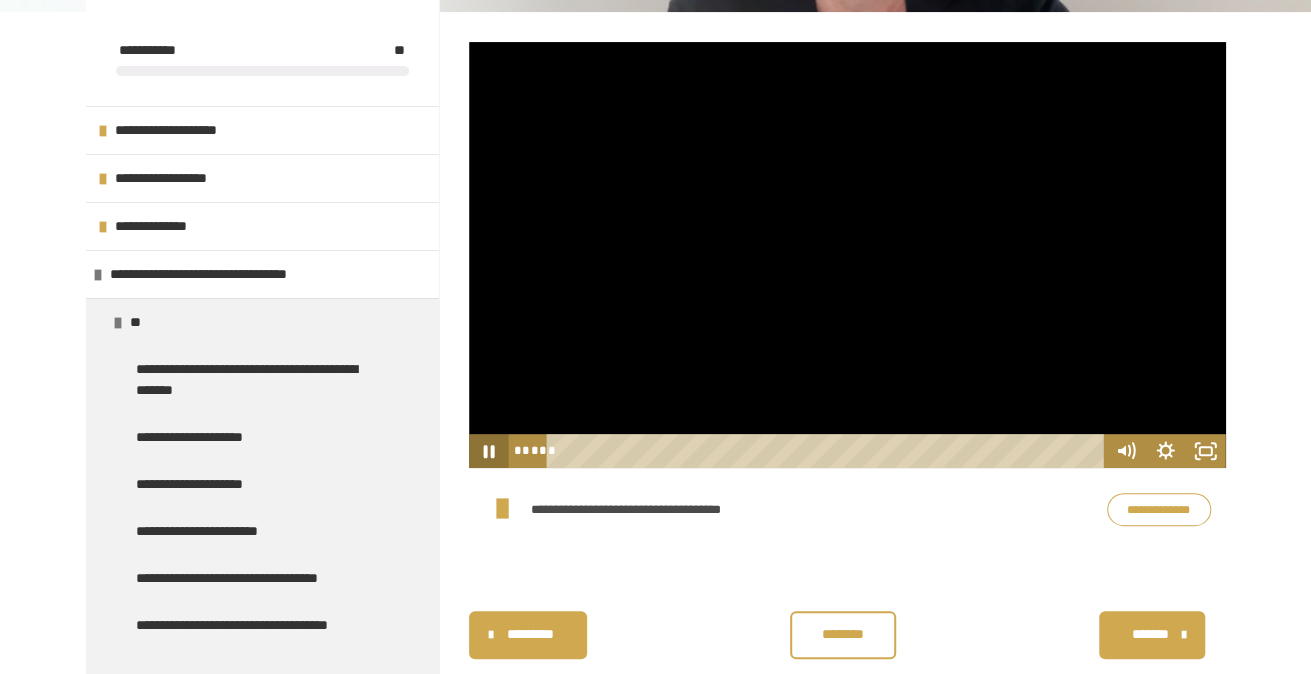 click 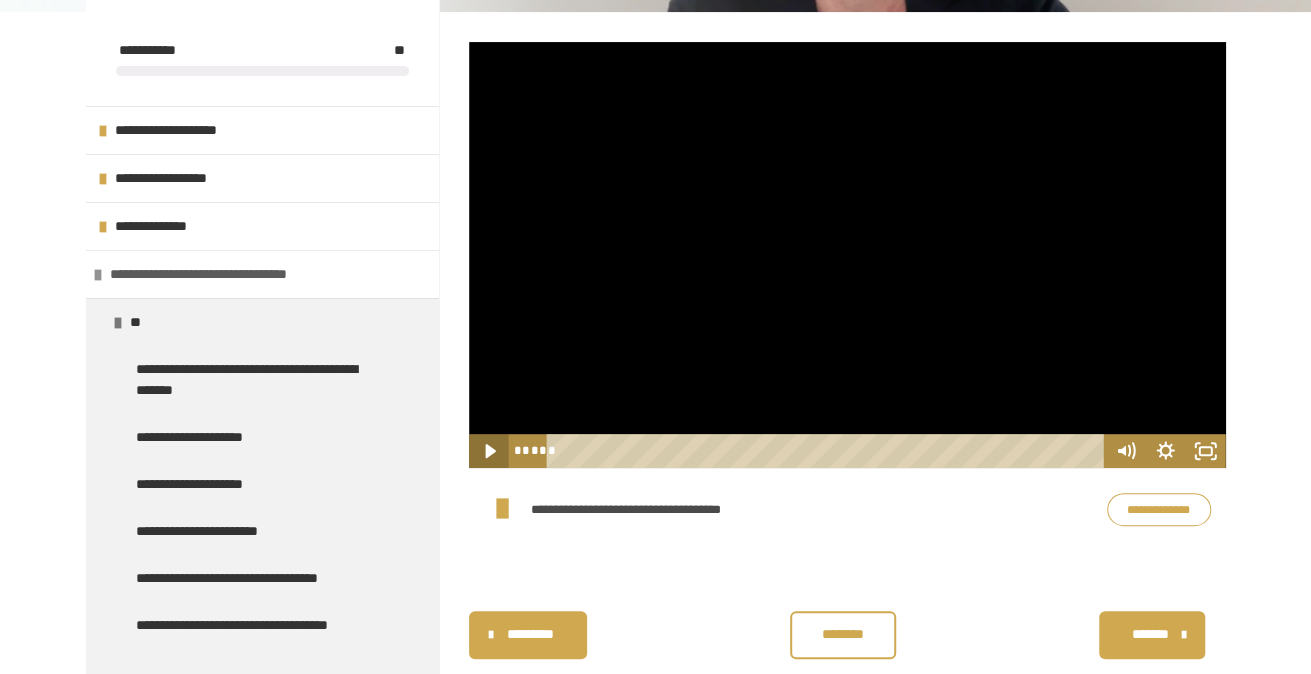 click on "**********" at bounding box center [219, 274] 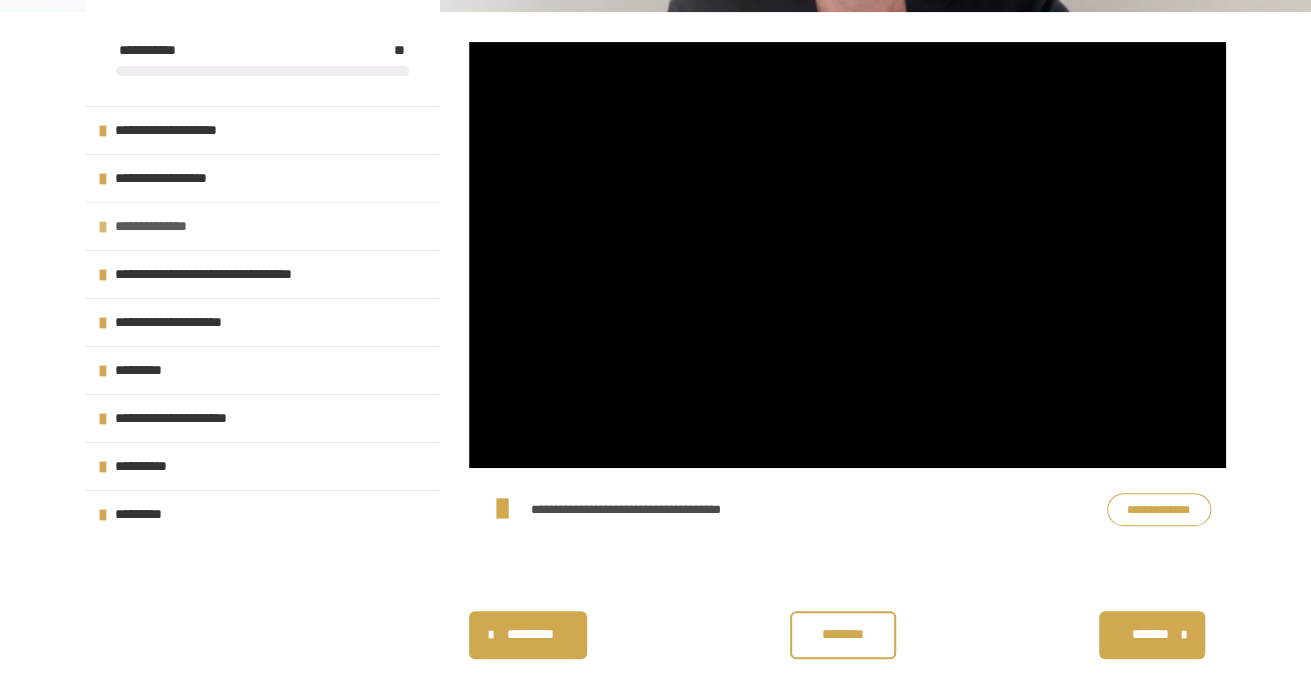 click on "**********" at bounding box center (157, 226) 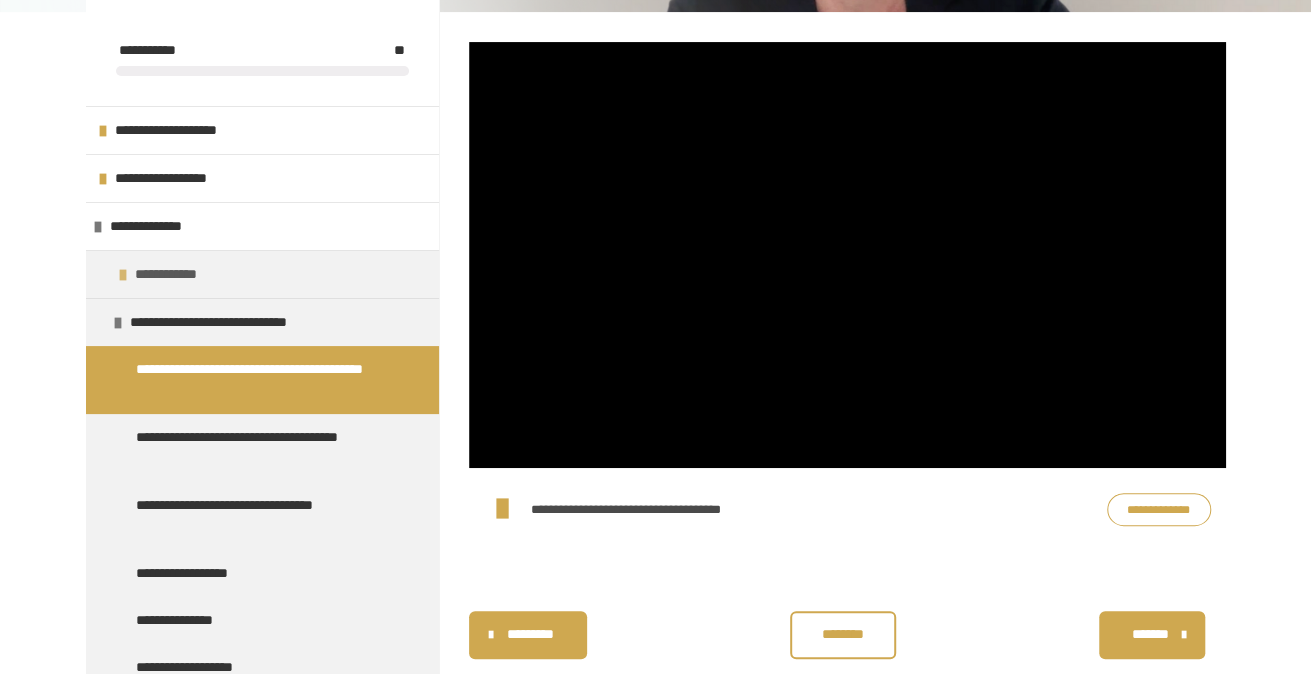 click on "**********" at bounding box center (179, 274) 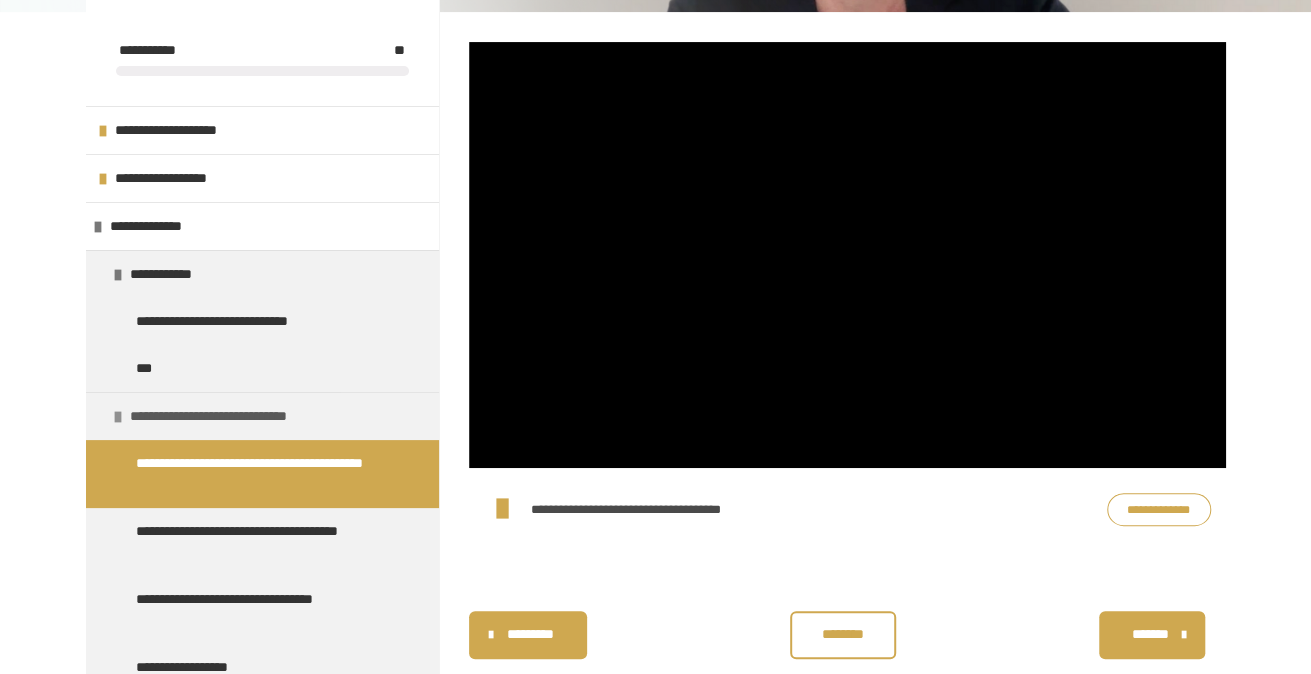 click on "**********" at bounding box center [234, 416] 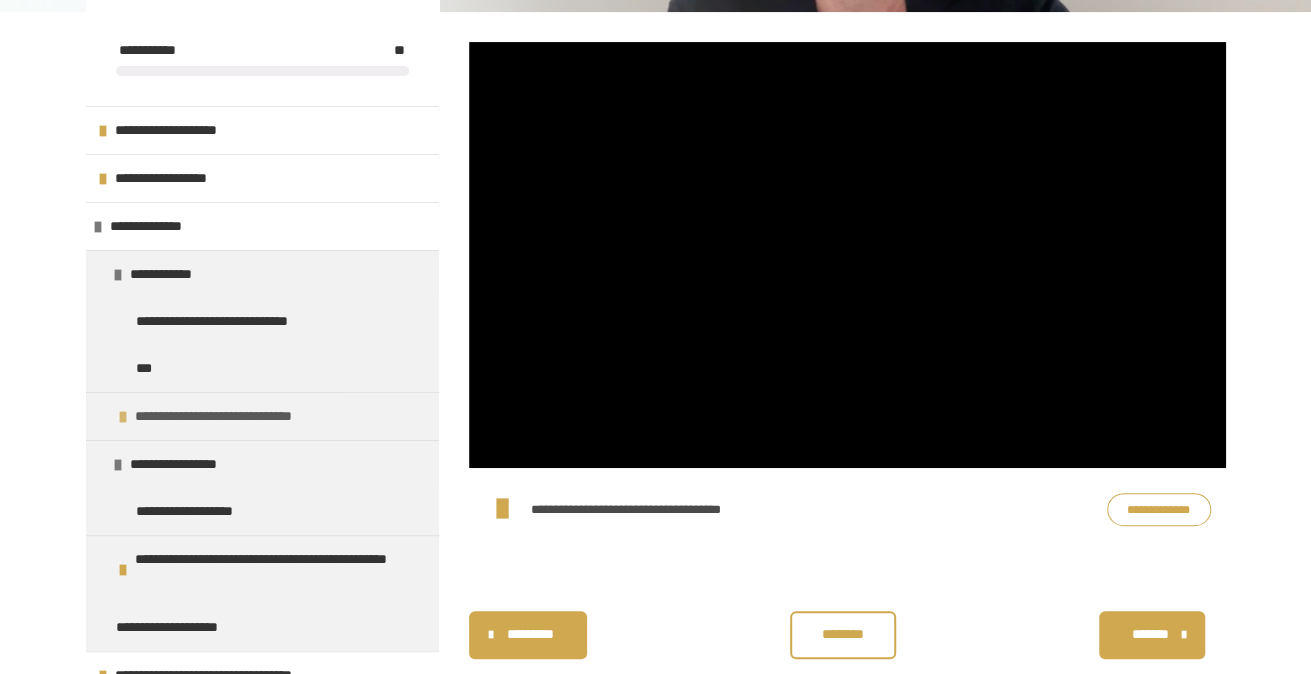click on "**********" at bounding box center [239, 416] 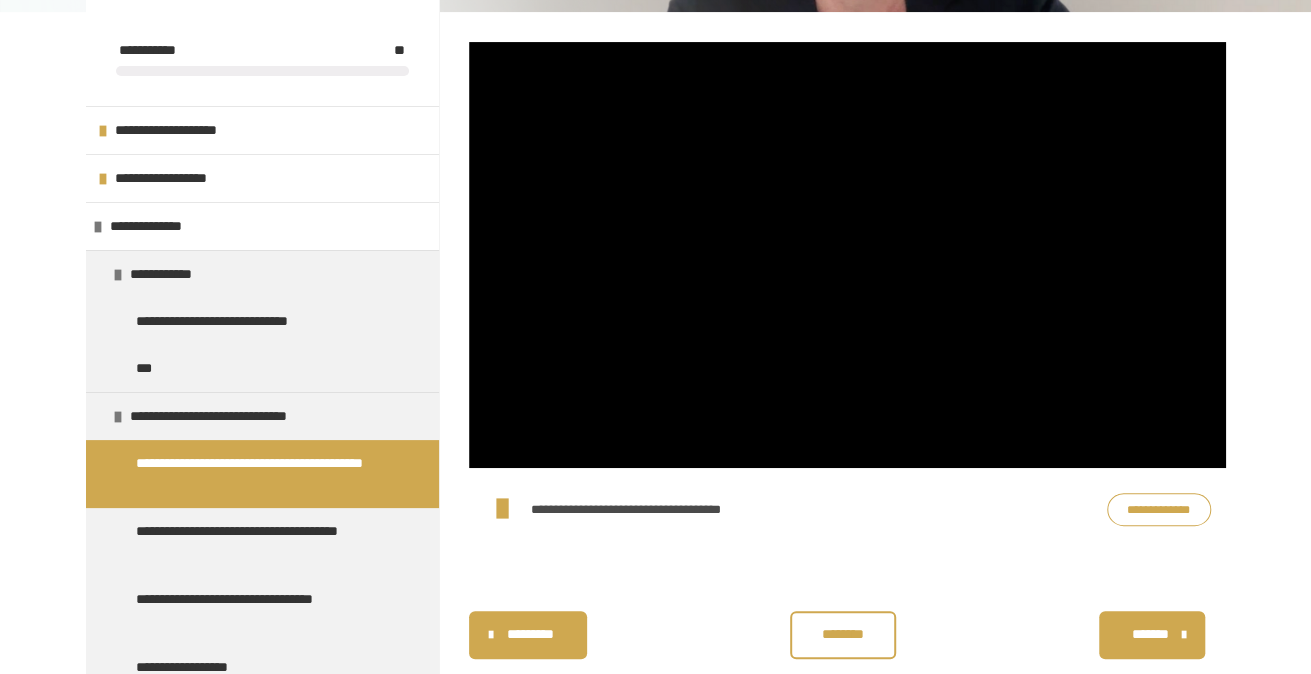 click on "**********" at bounding box center [257, 474] 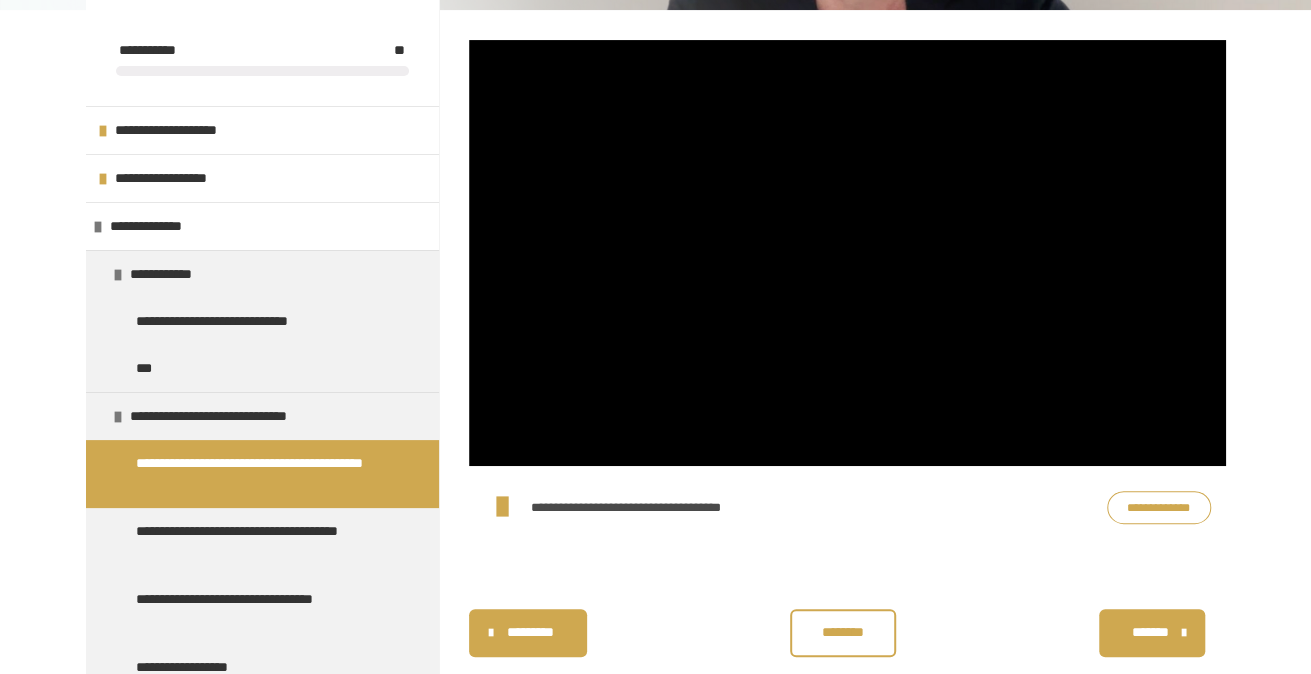 click at bounding box center [847, 253] 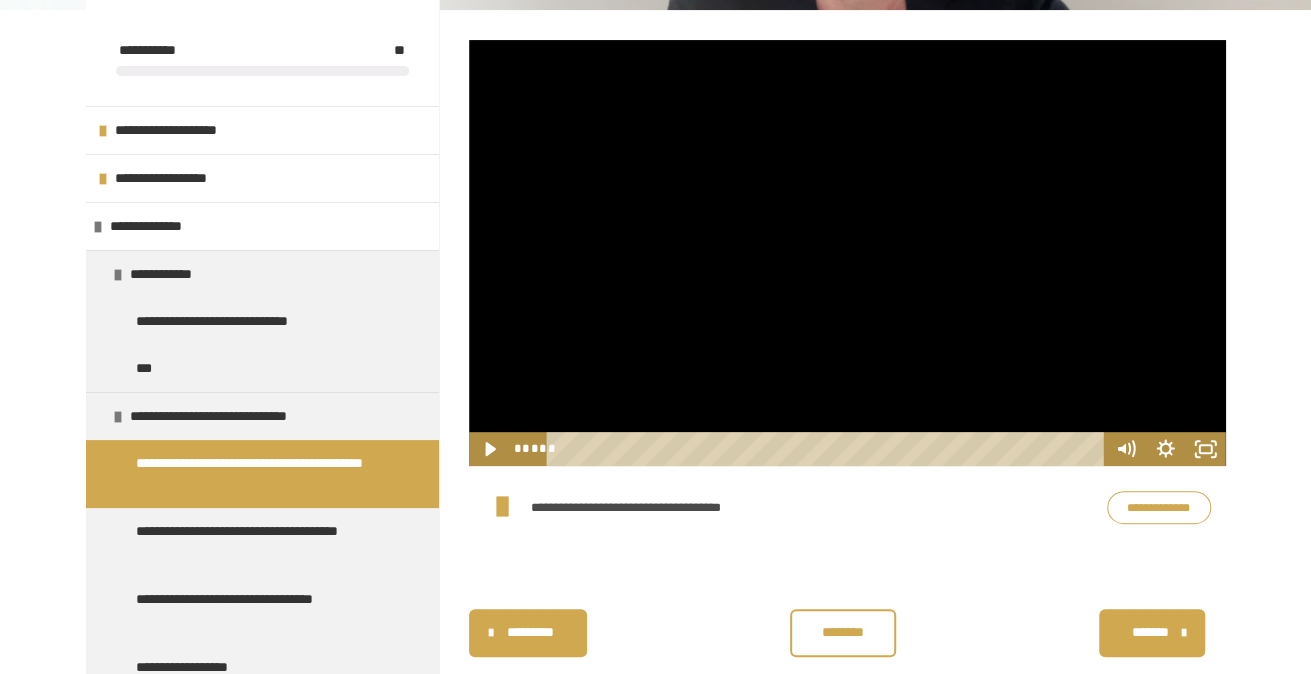 click 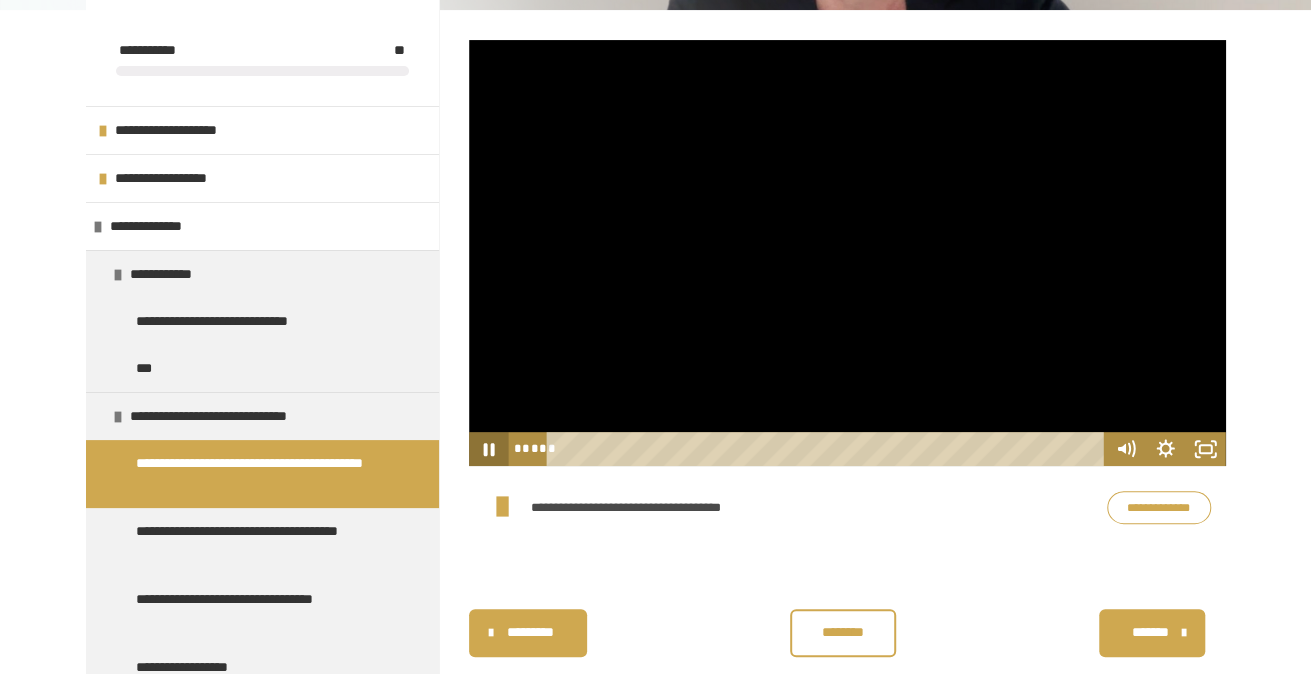 click at bounding box center [847, 253] 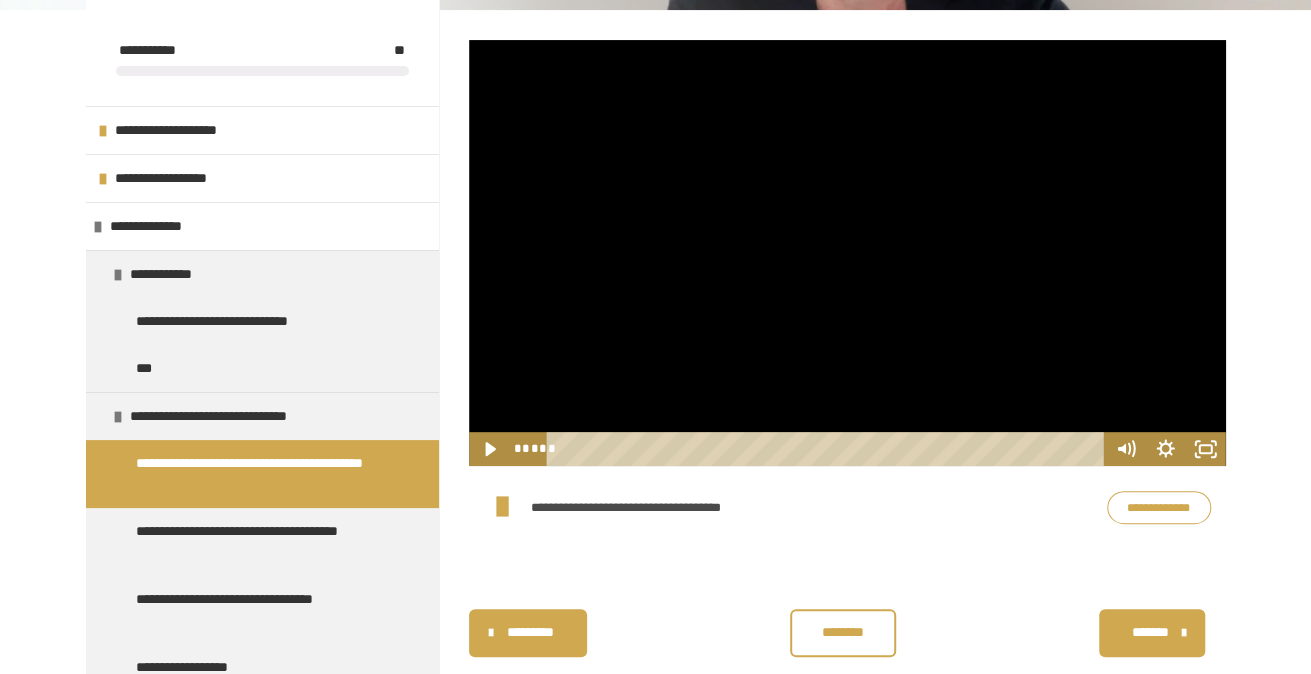 click at bounding box center [847, 253] 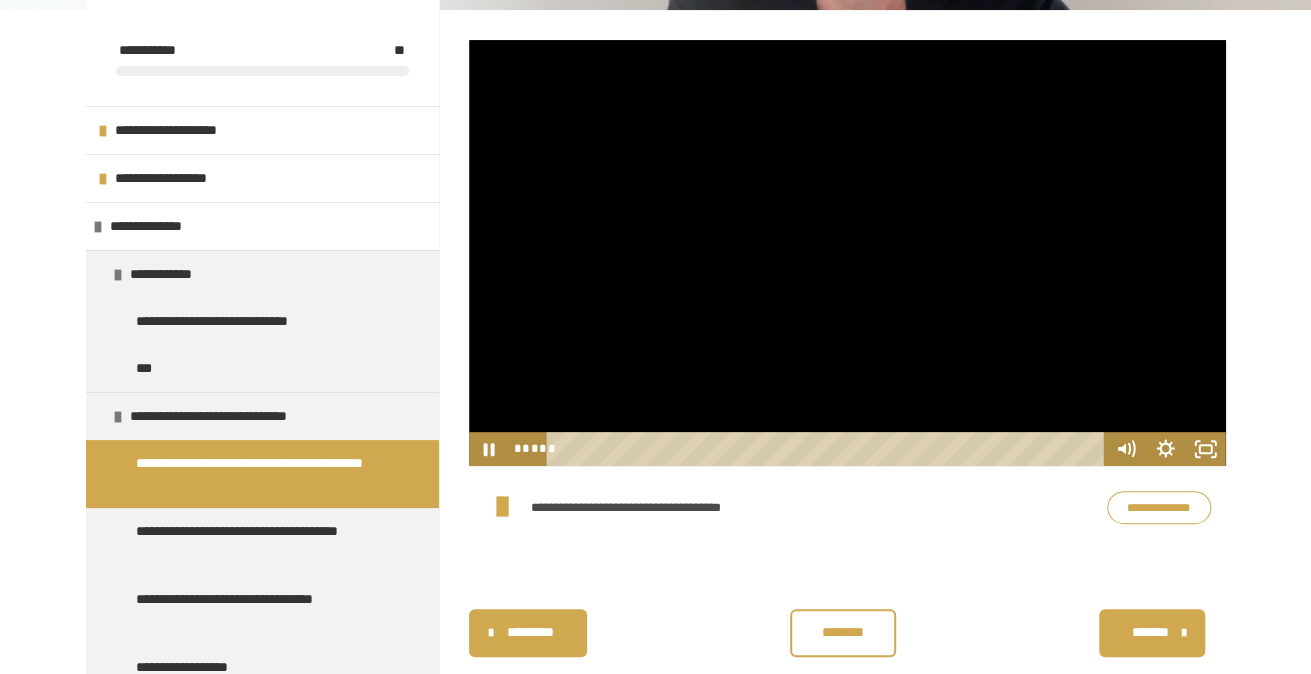 click at bounding box center [847, 253] 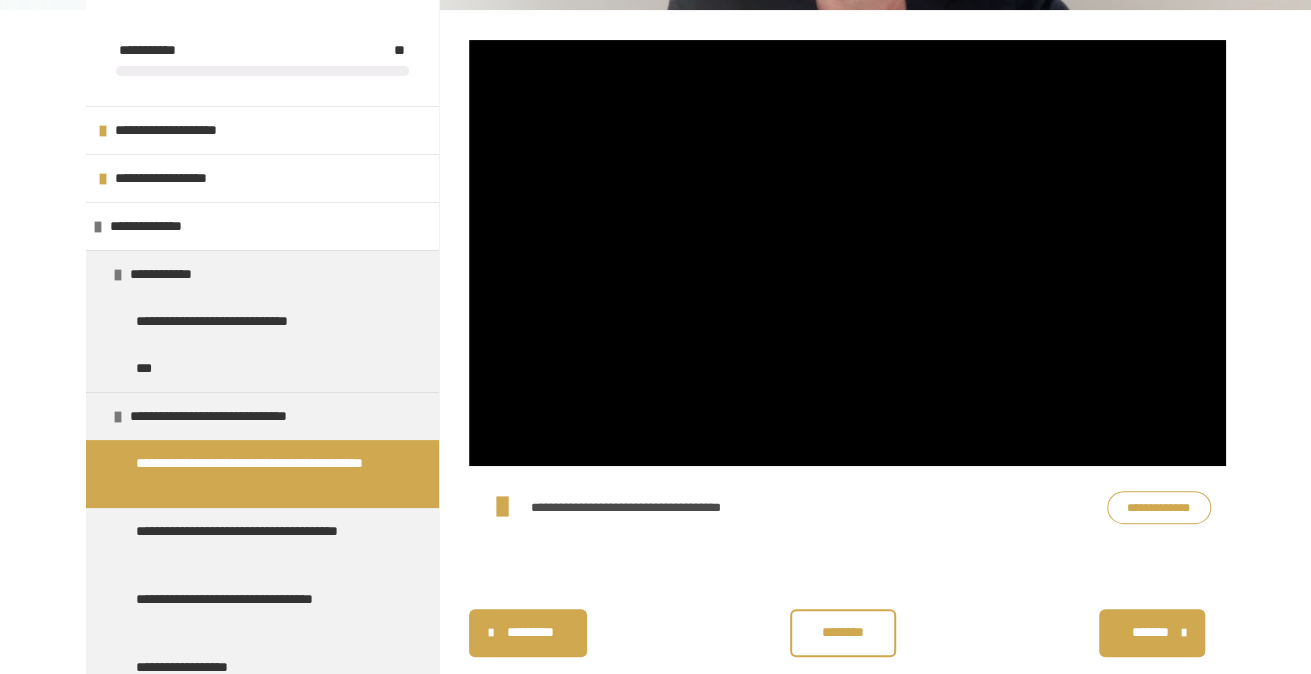 click at bounding box center (847, 253) 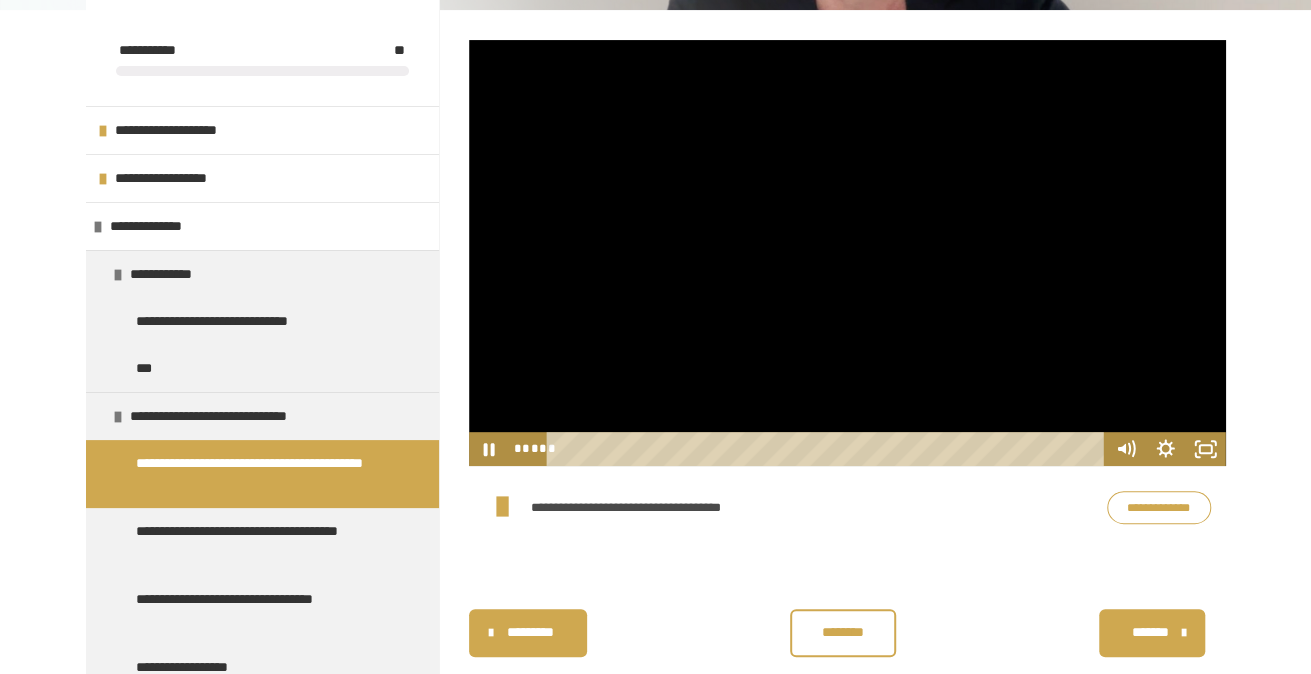 click at bounding box center (847, 253) 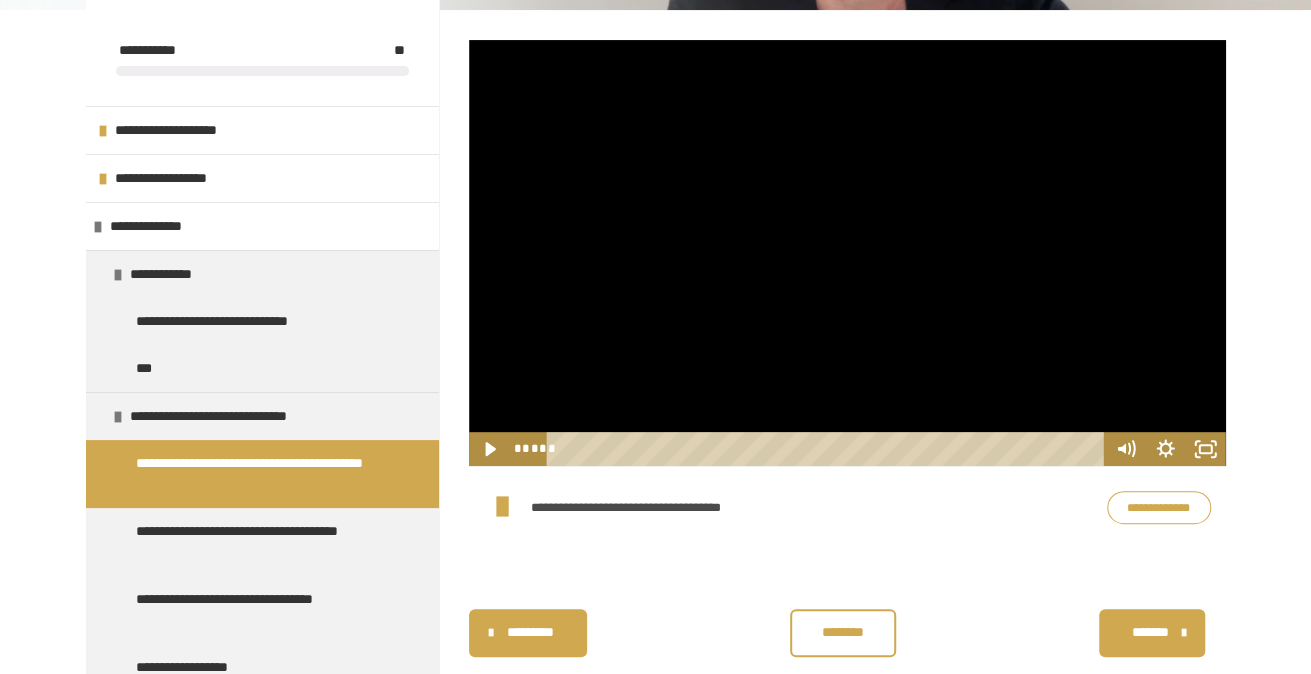 click at bounding box center (847, 253) 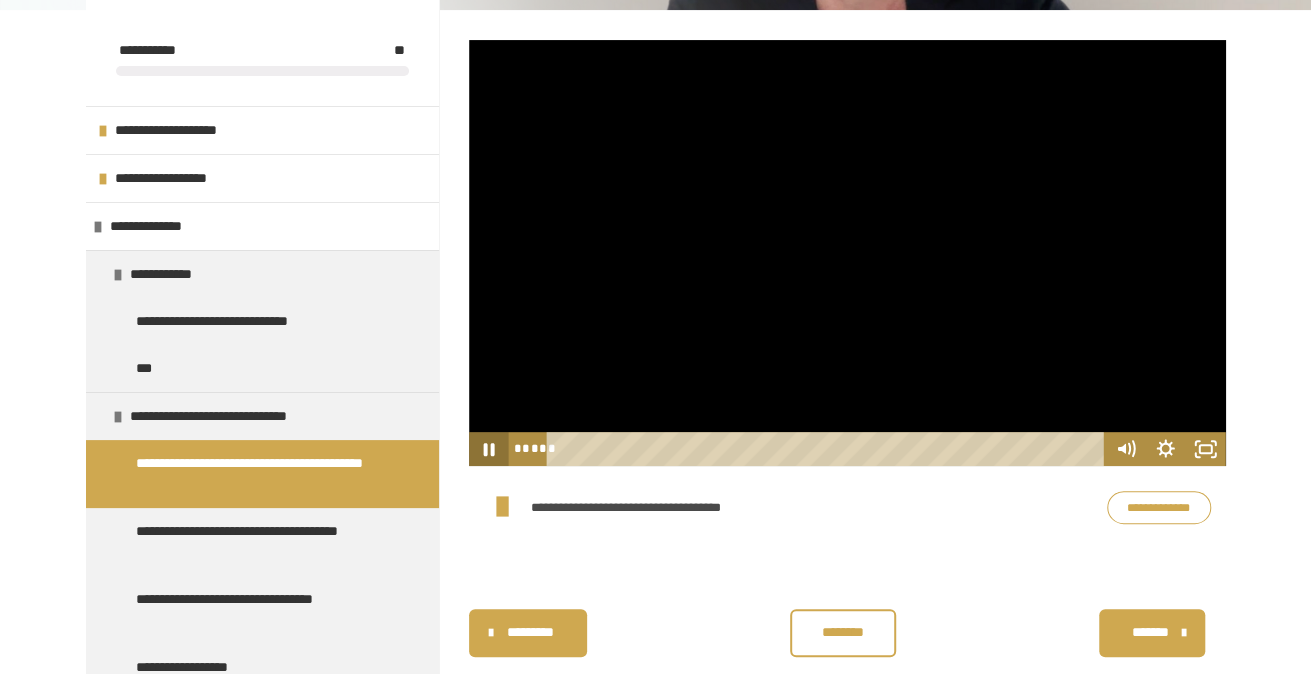 click on "**********" at bounding box center [1159, 507] 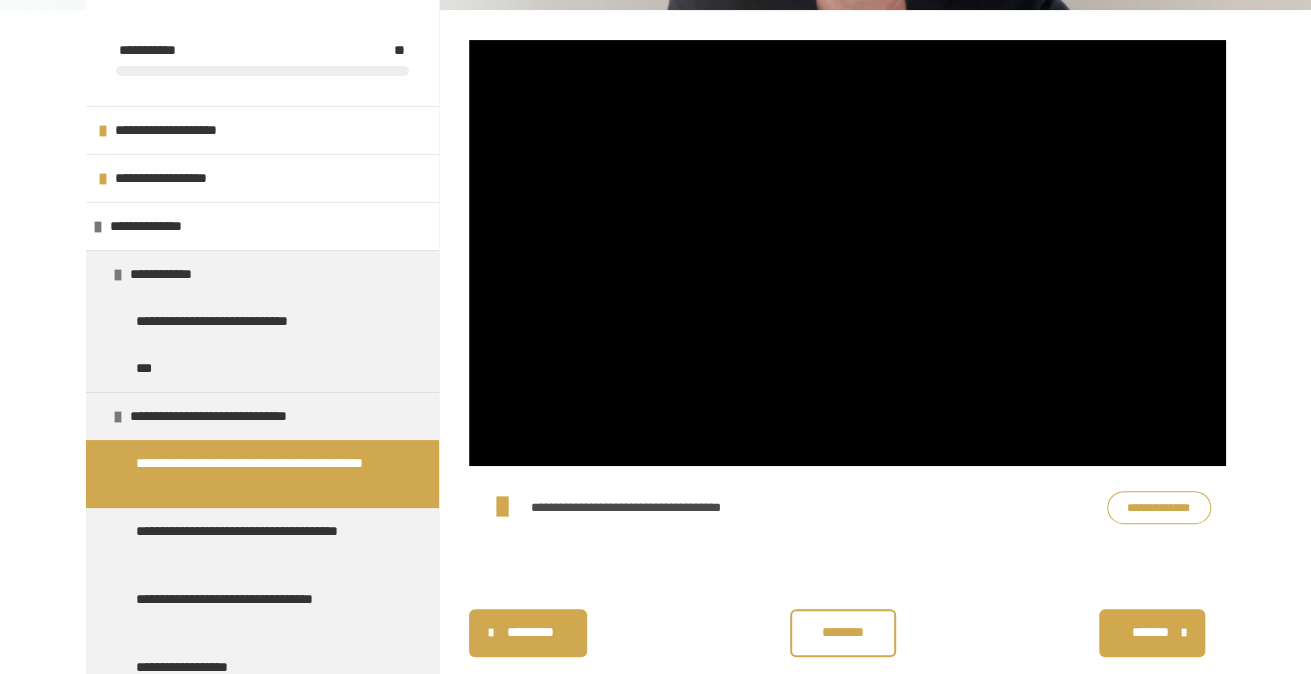 click at bounding box center (847, 253) 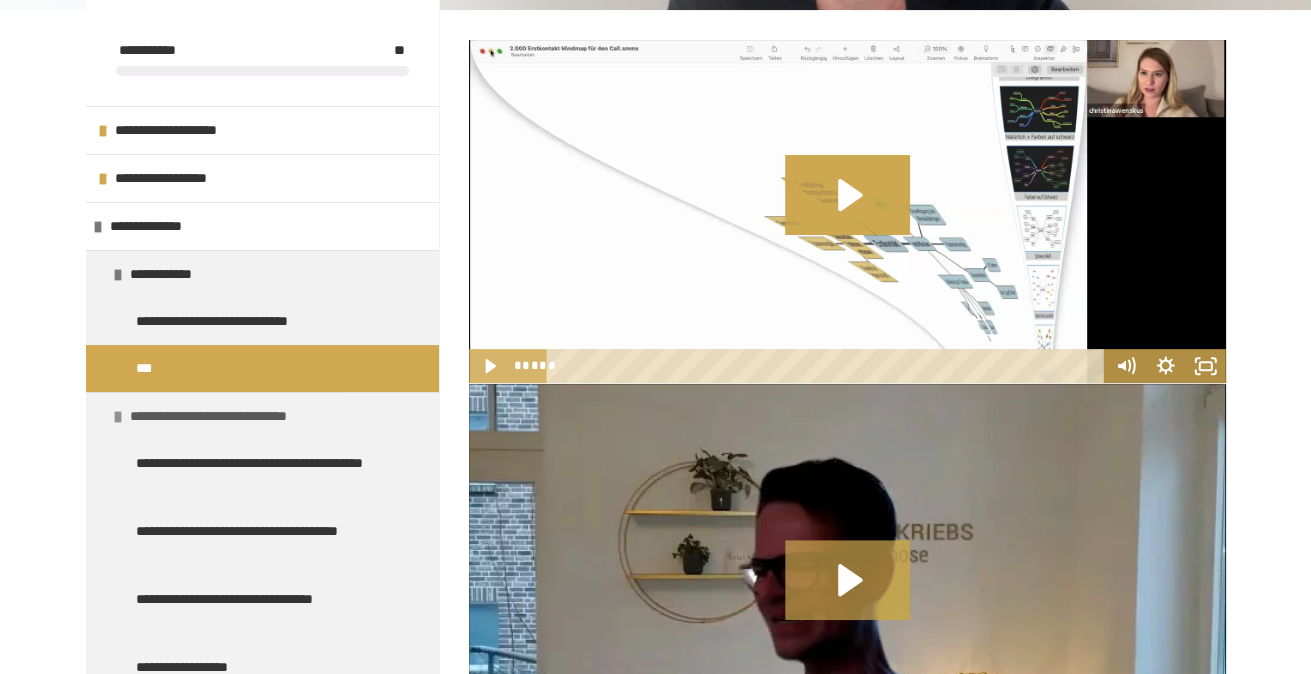 click on "**********" at bounding box center (234, 416) 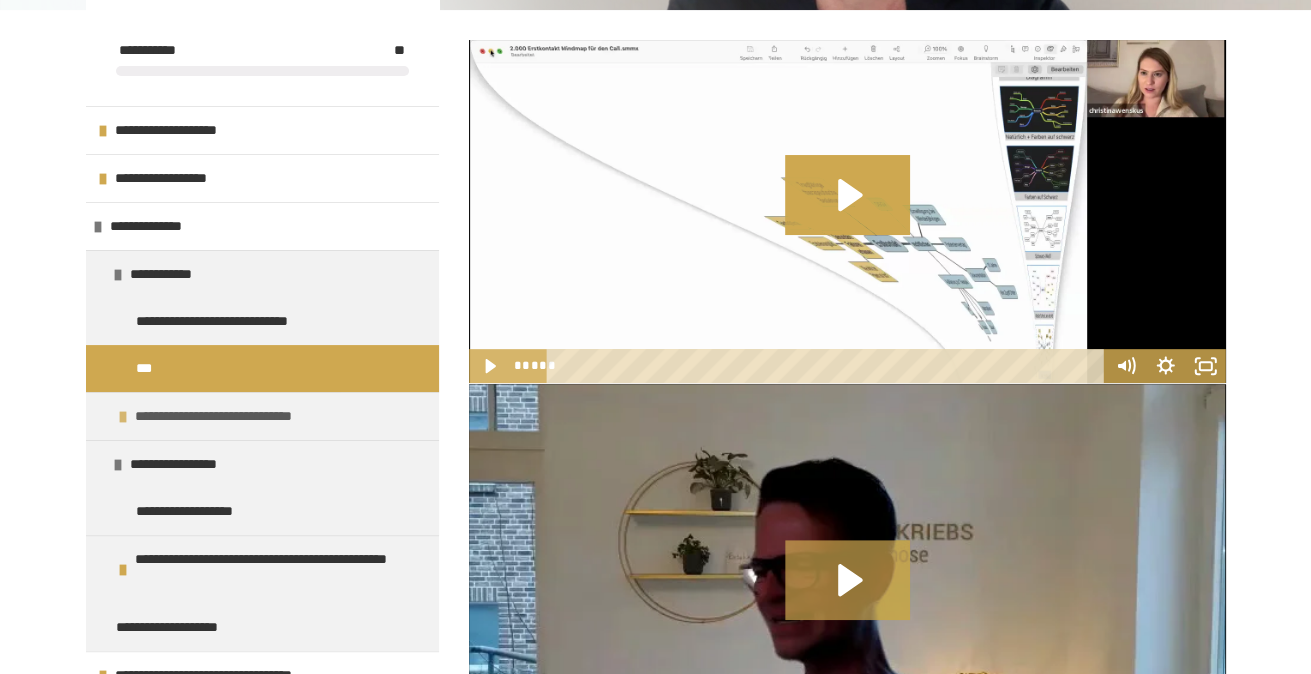 click on "**********" at bounding box center (239, 416) 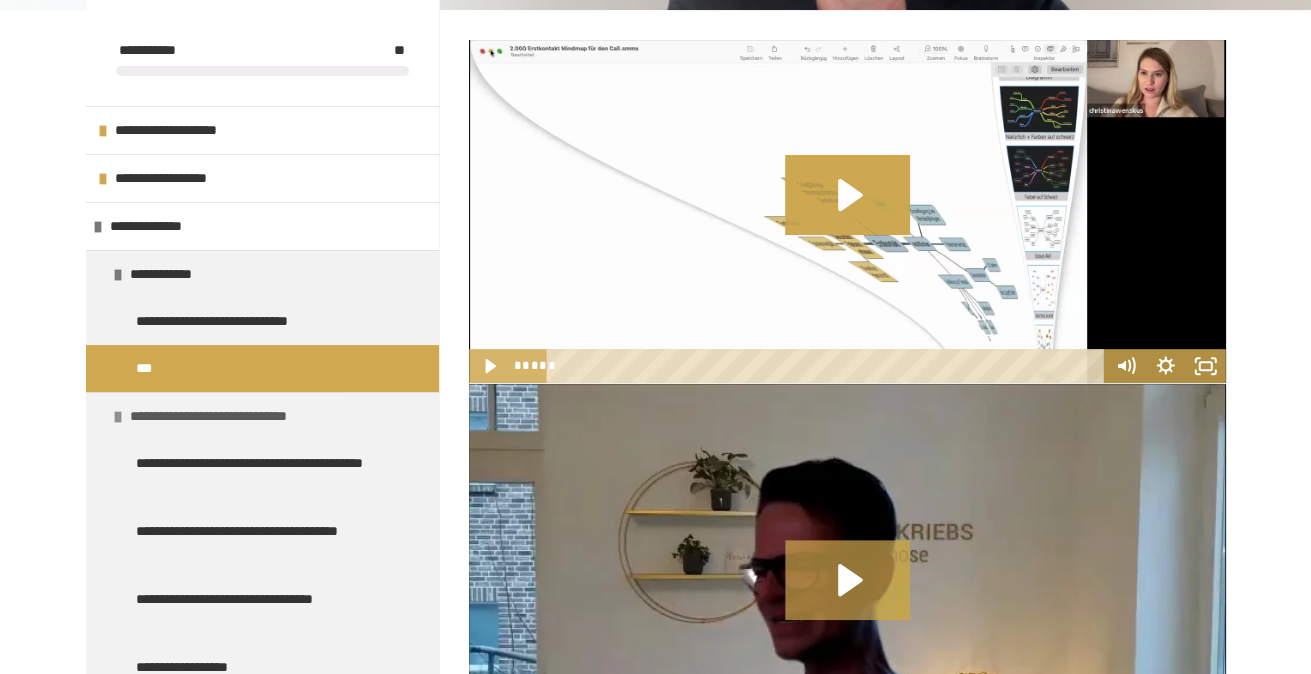 click on "**********" at bounding box center [234, 416] 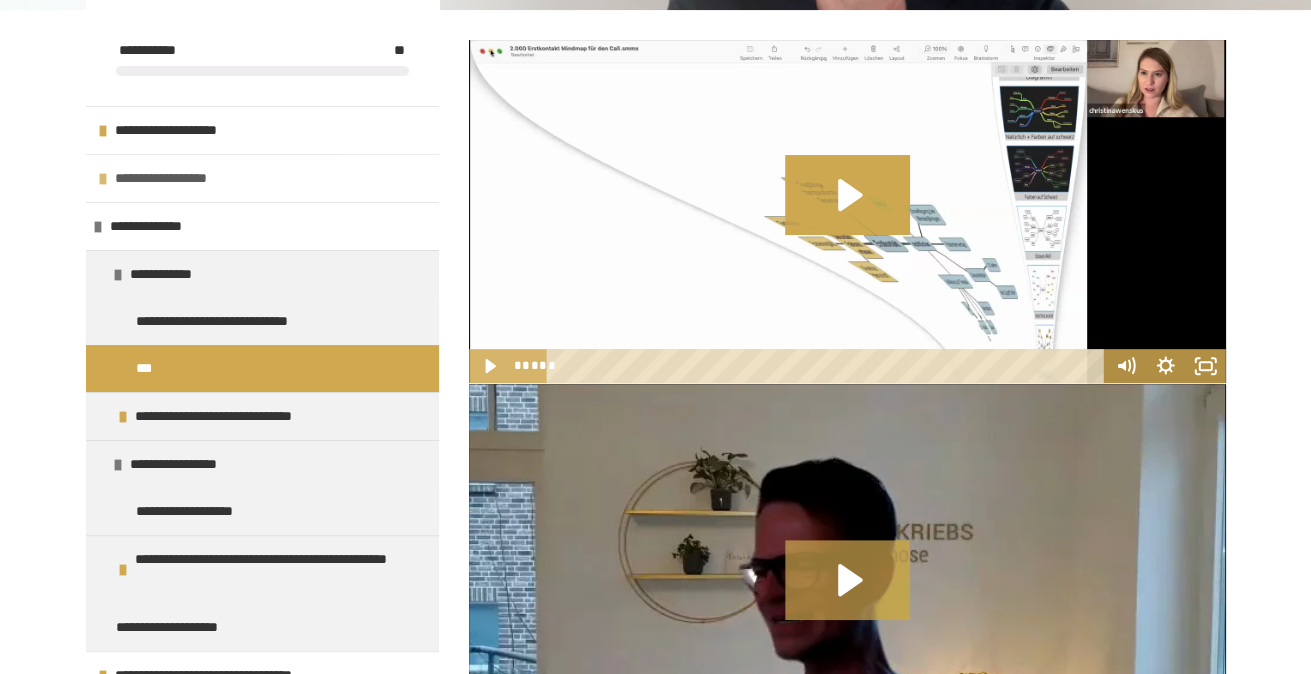 click on "**********" at bounding box center (262, 178) 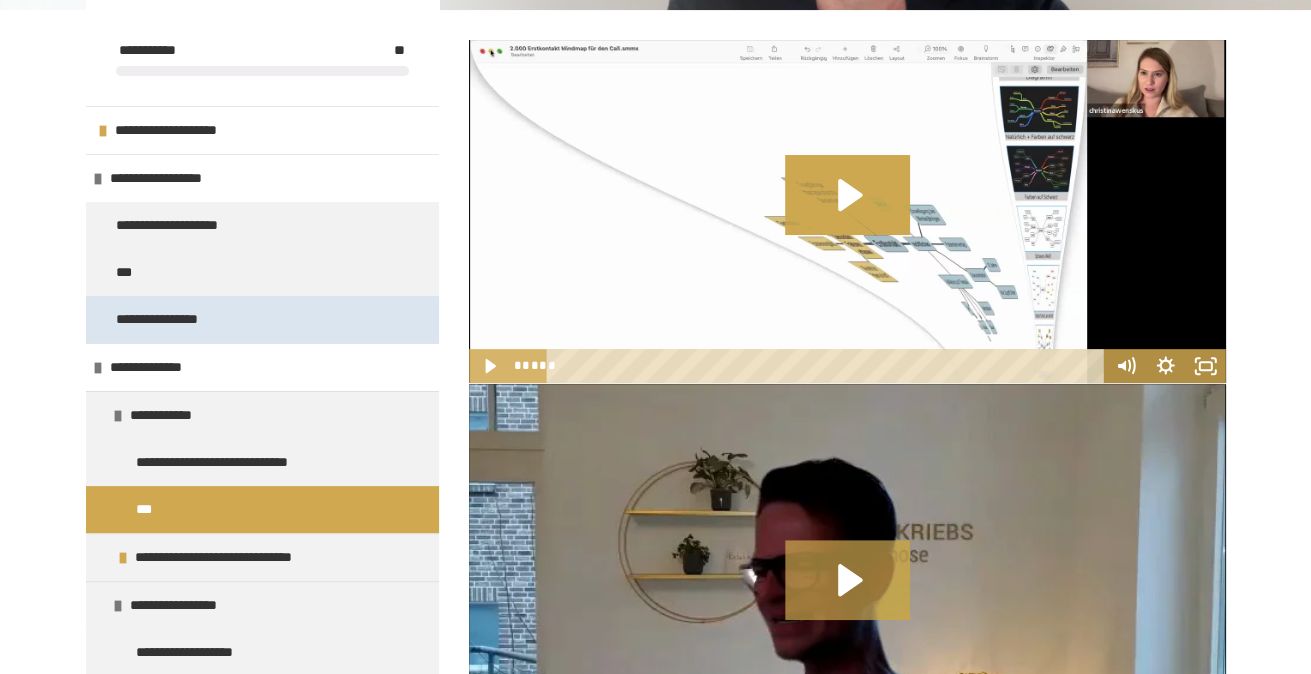 click on "**********" at bounding box center (166, 319) 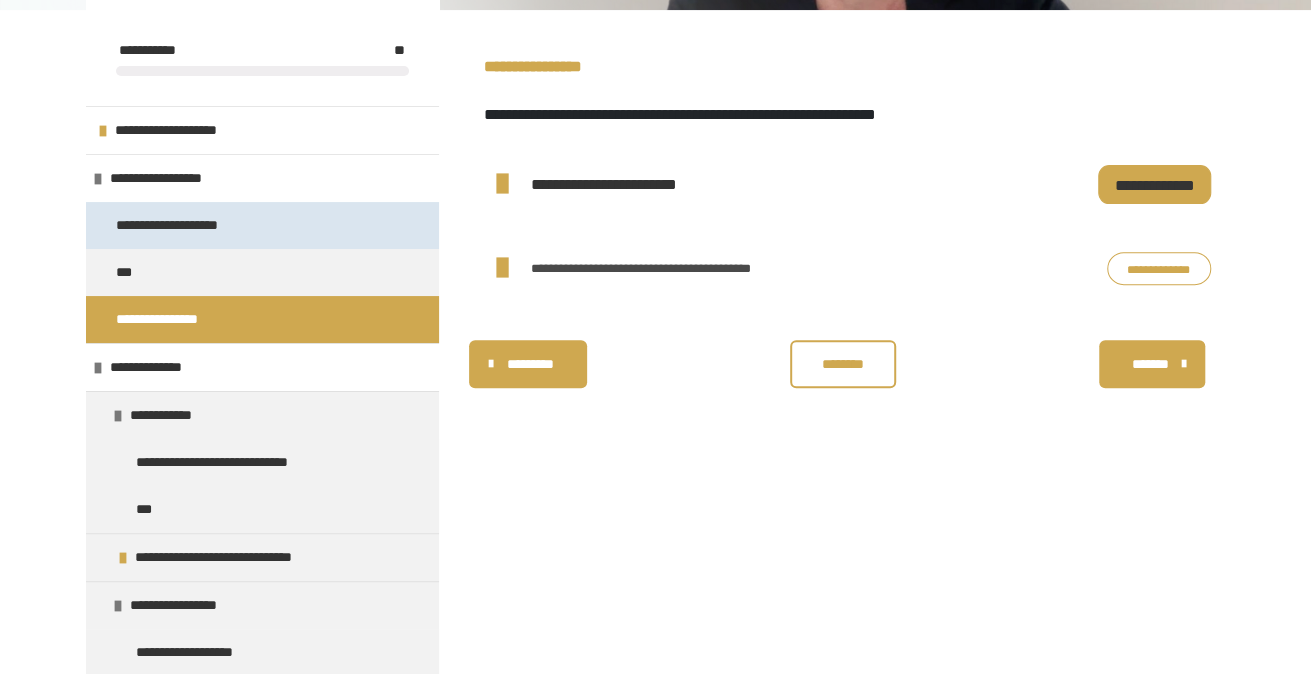 click on "**********" at bounding box center [180, 225] 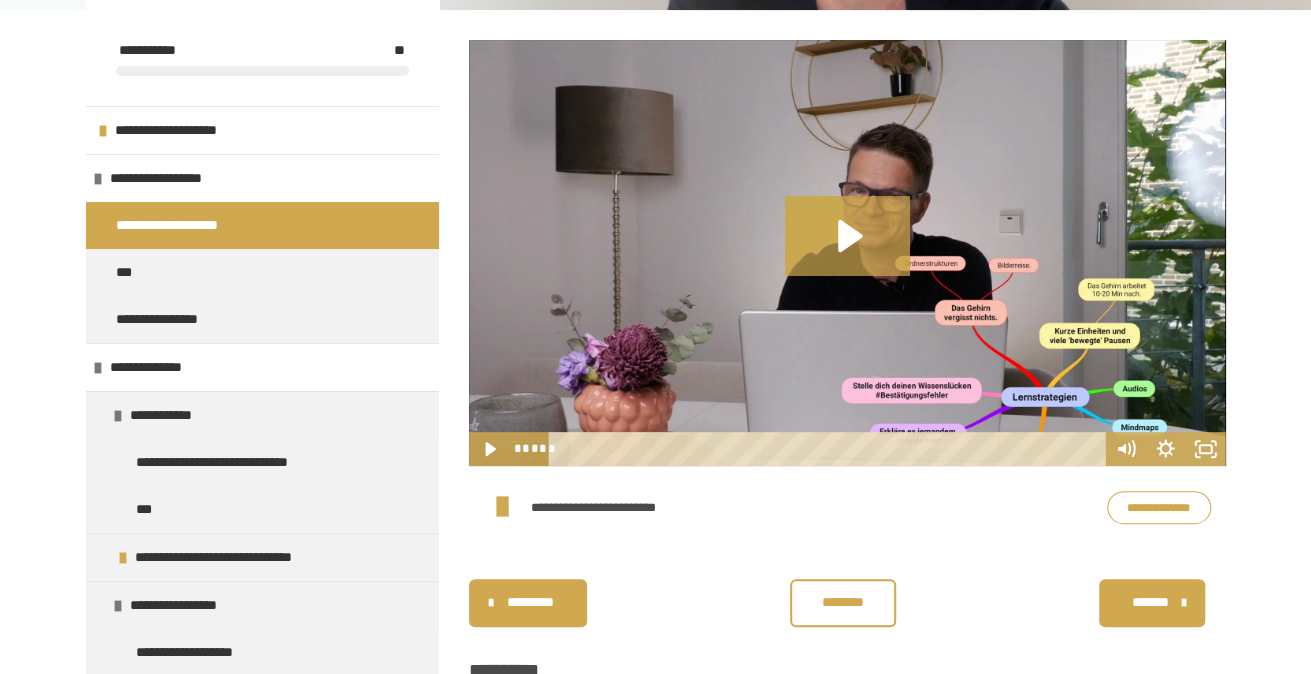 click on "**********" at bounding box center (1159, 507) 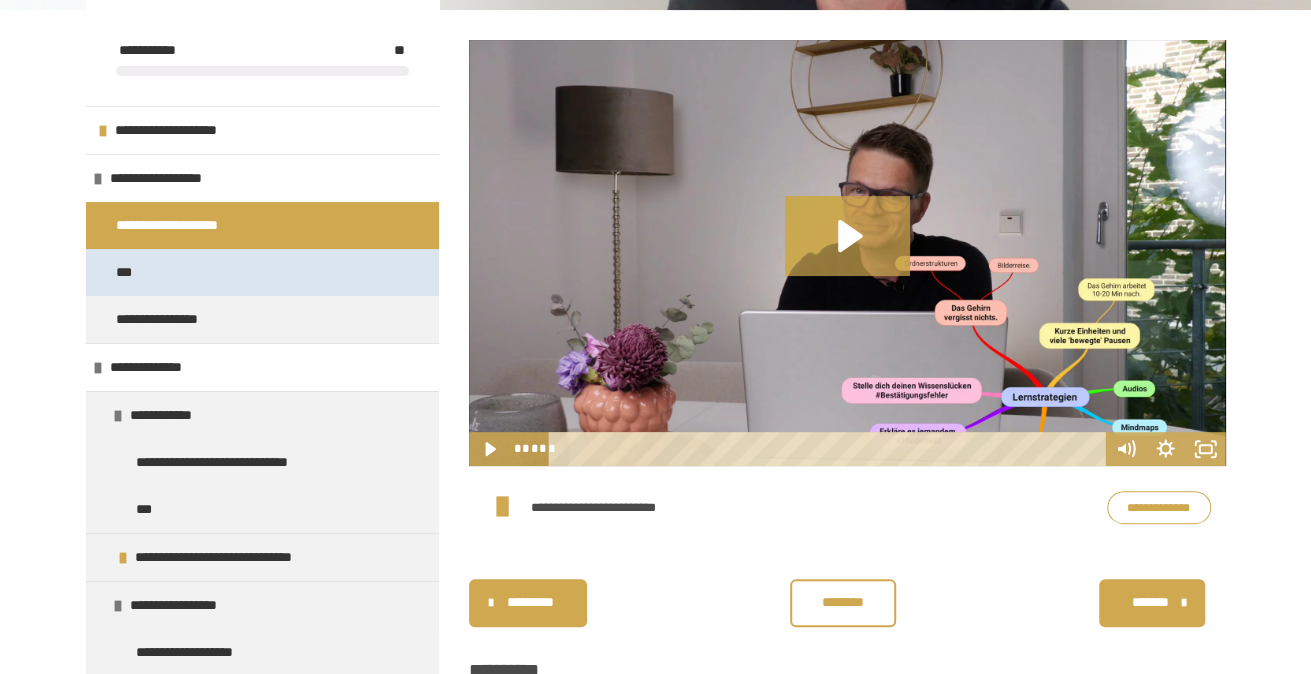 click on "***" at bounding box center [129, 272] 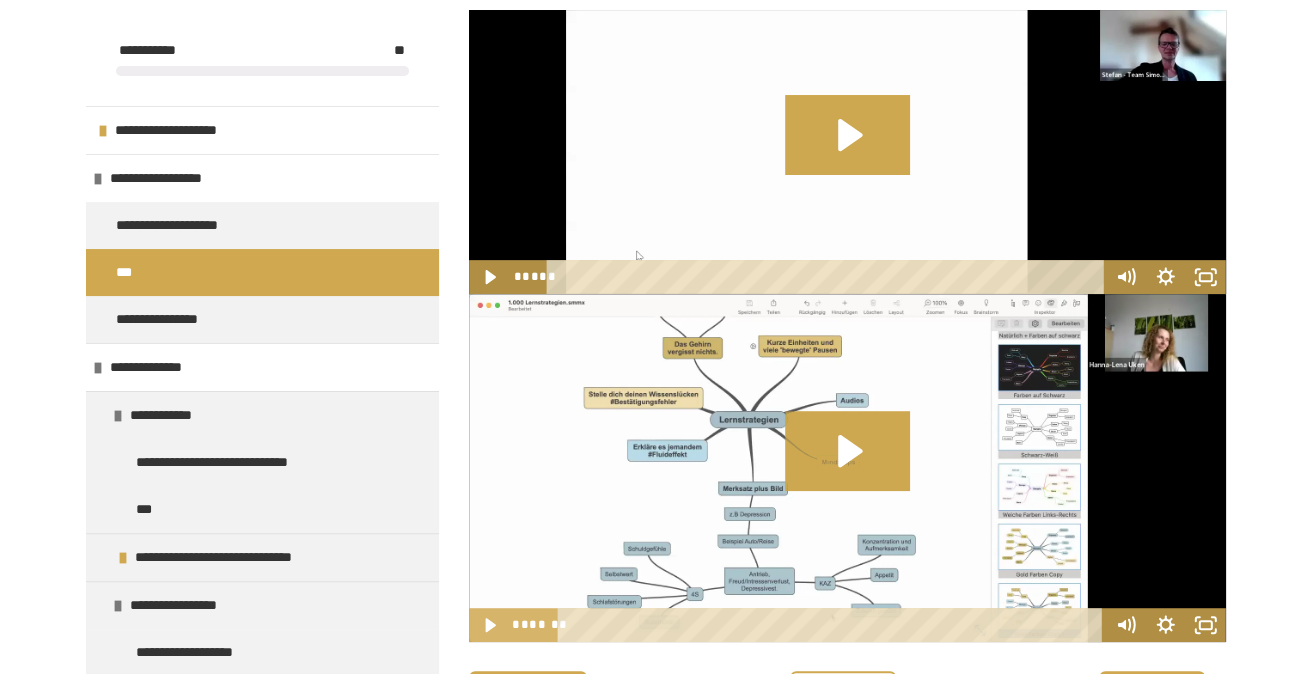 scroll, scrollTop: 300, scrollLeft: 0, axis: vertical 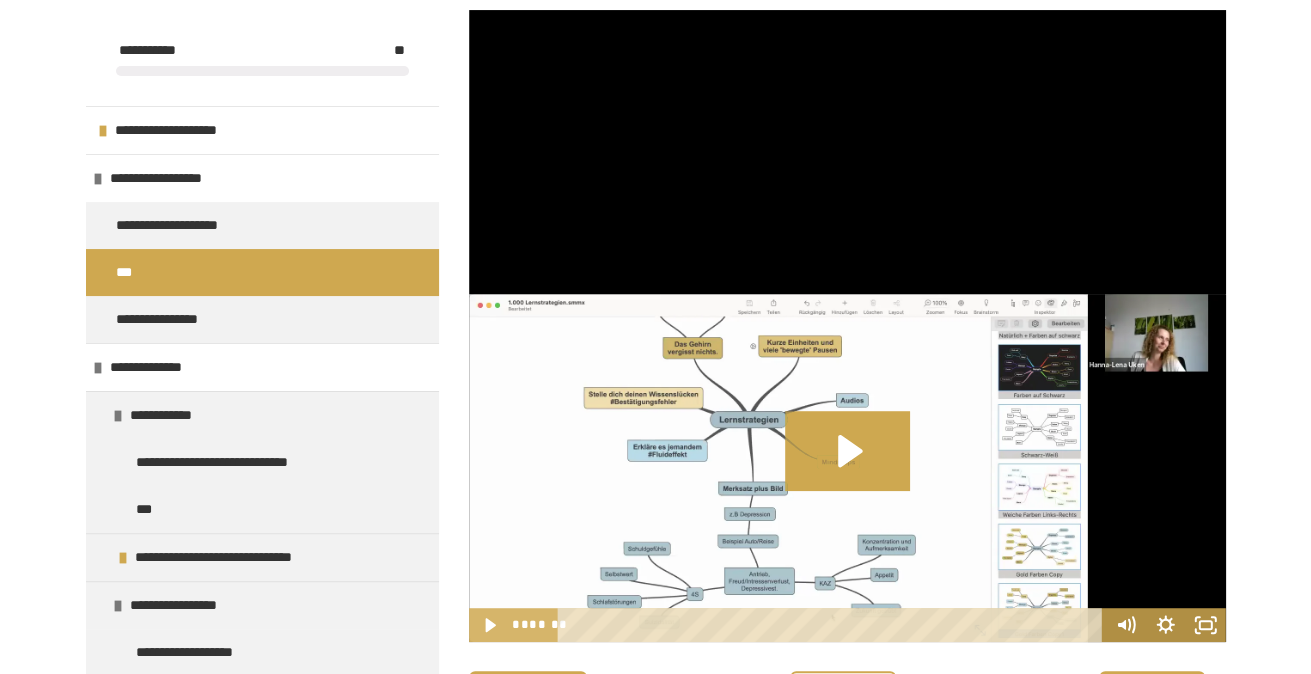 click at bounding box center [847, 152] 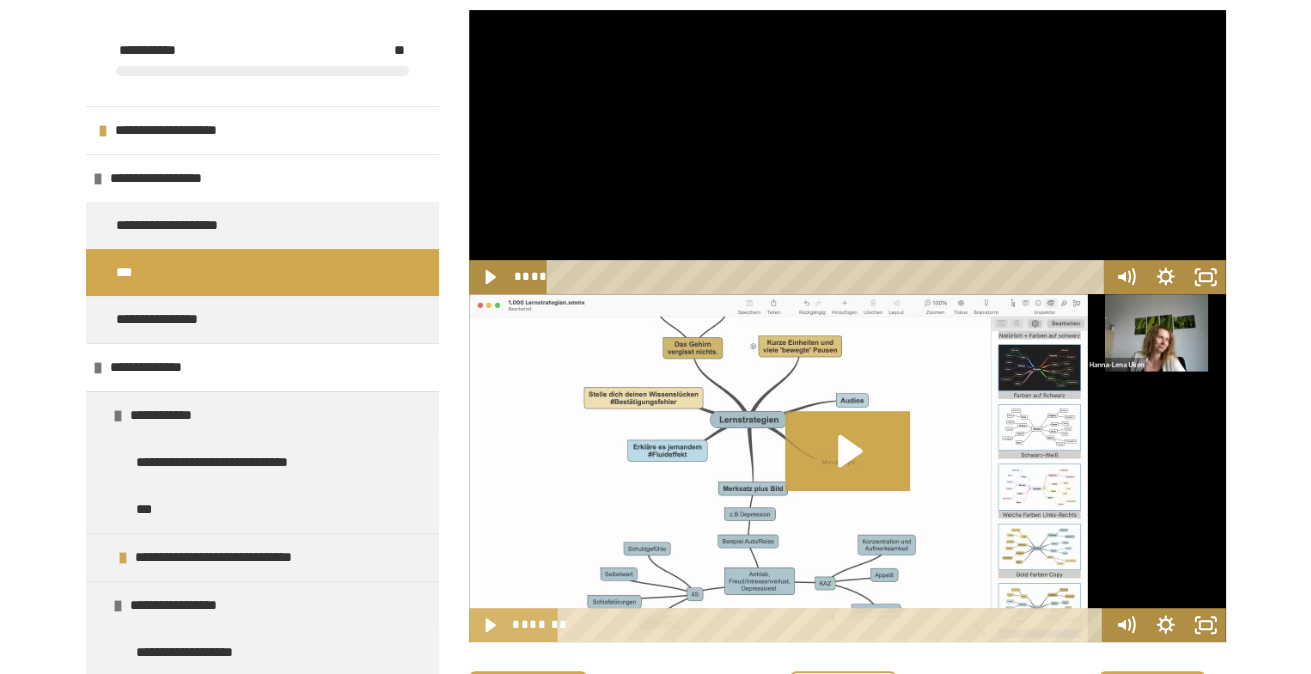 click at bounding box center (847, 152) 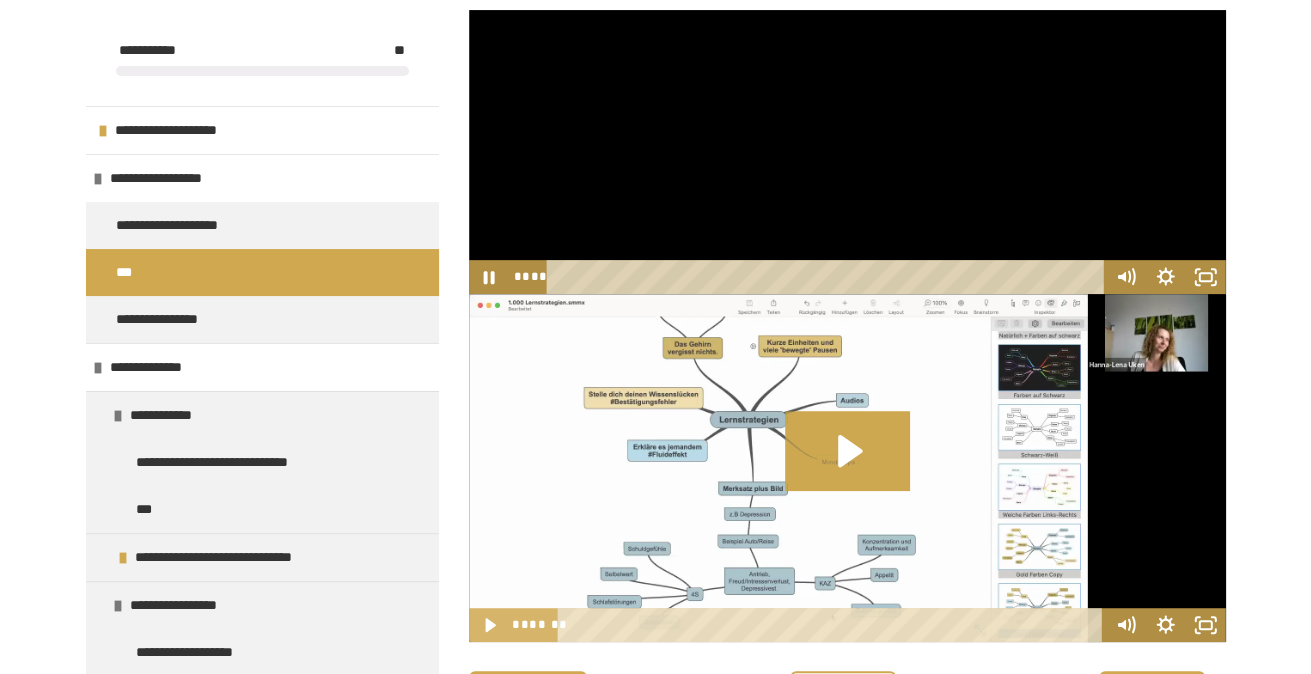 click at bounding box center [847, 152] 